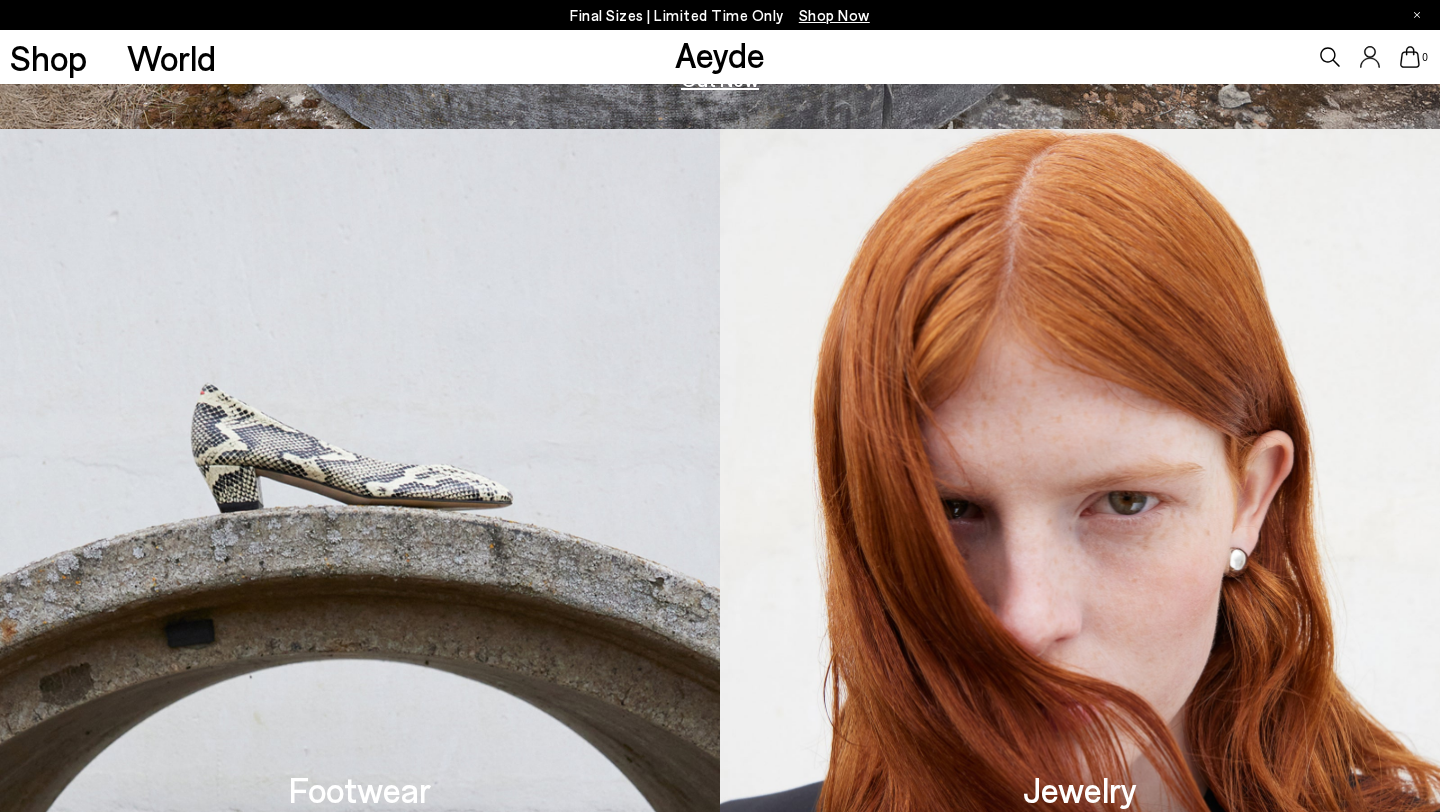 scroll, scrollTop: 0, scrollLeft: 0, axis: both 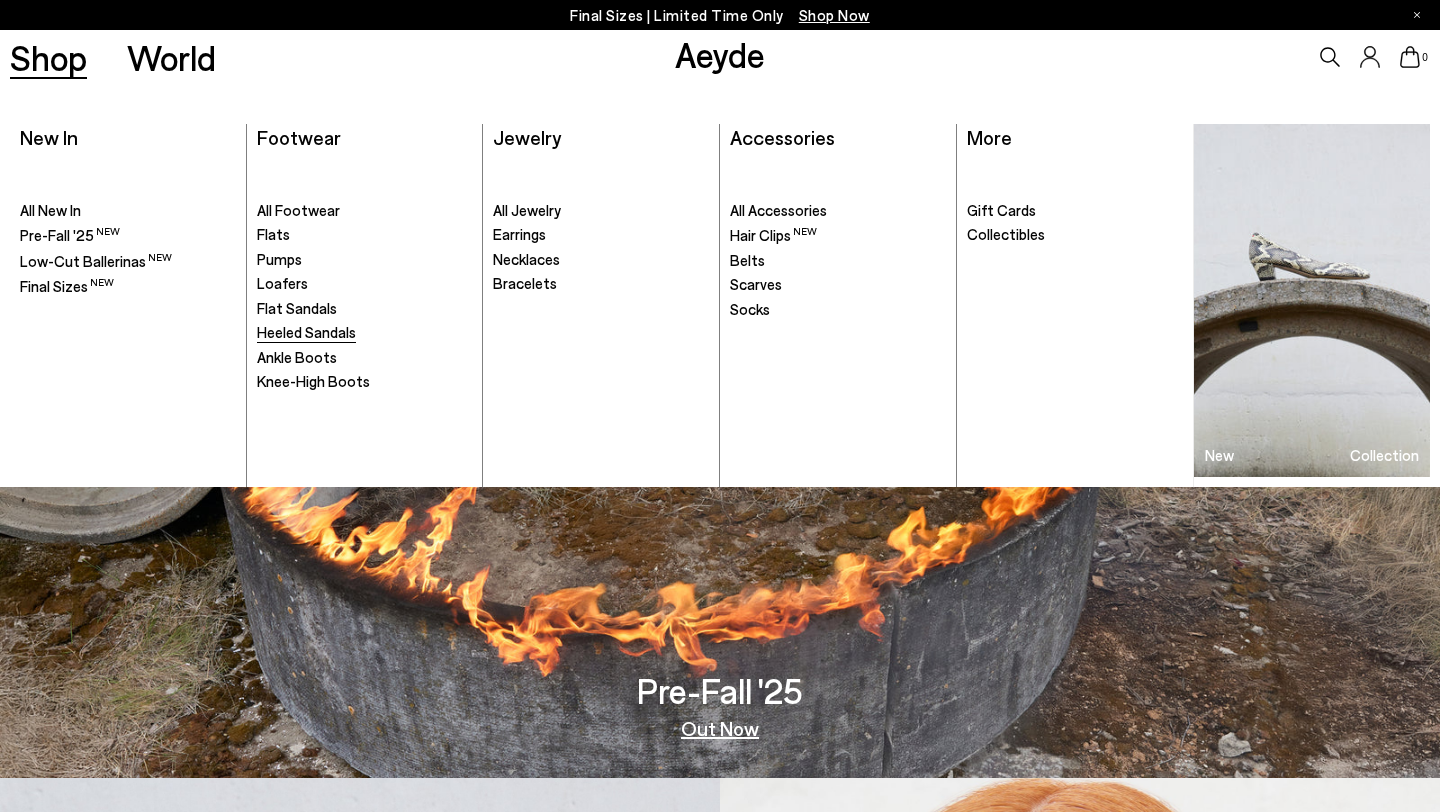 click on "Heeled Sandals" at bounding box center (306, 332) 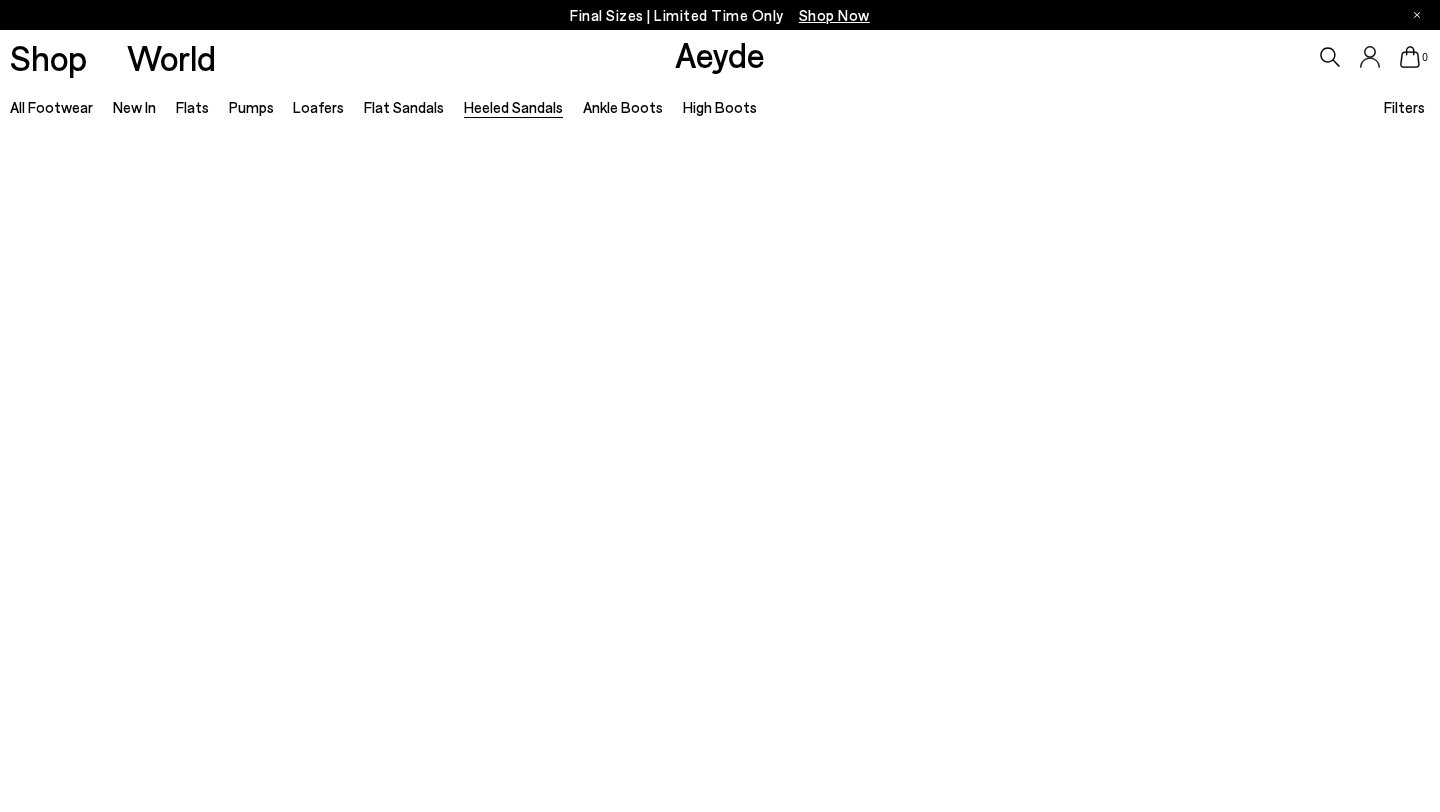 scroll, scrollTop: 0, scrollLeft: 0, axis: both 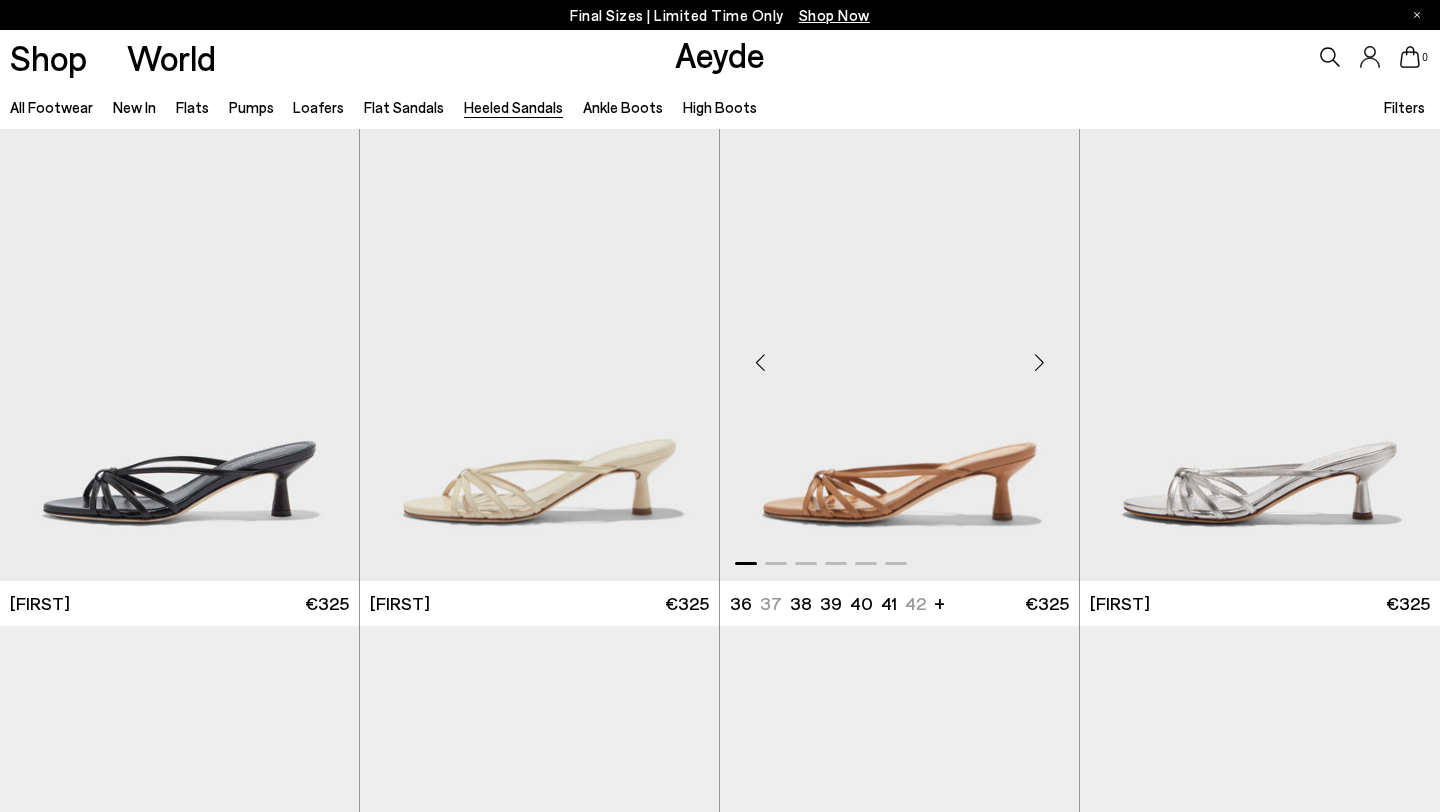 click at bounding box center [899, 354] 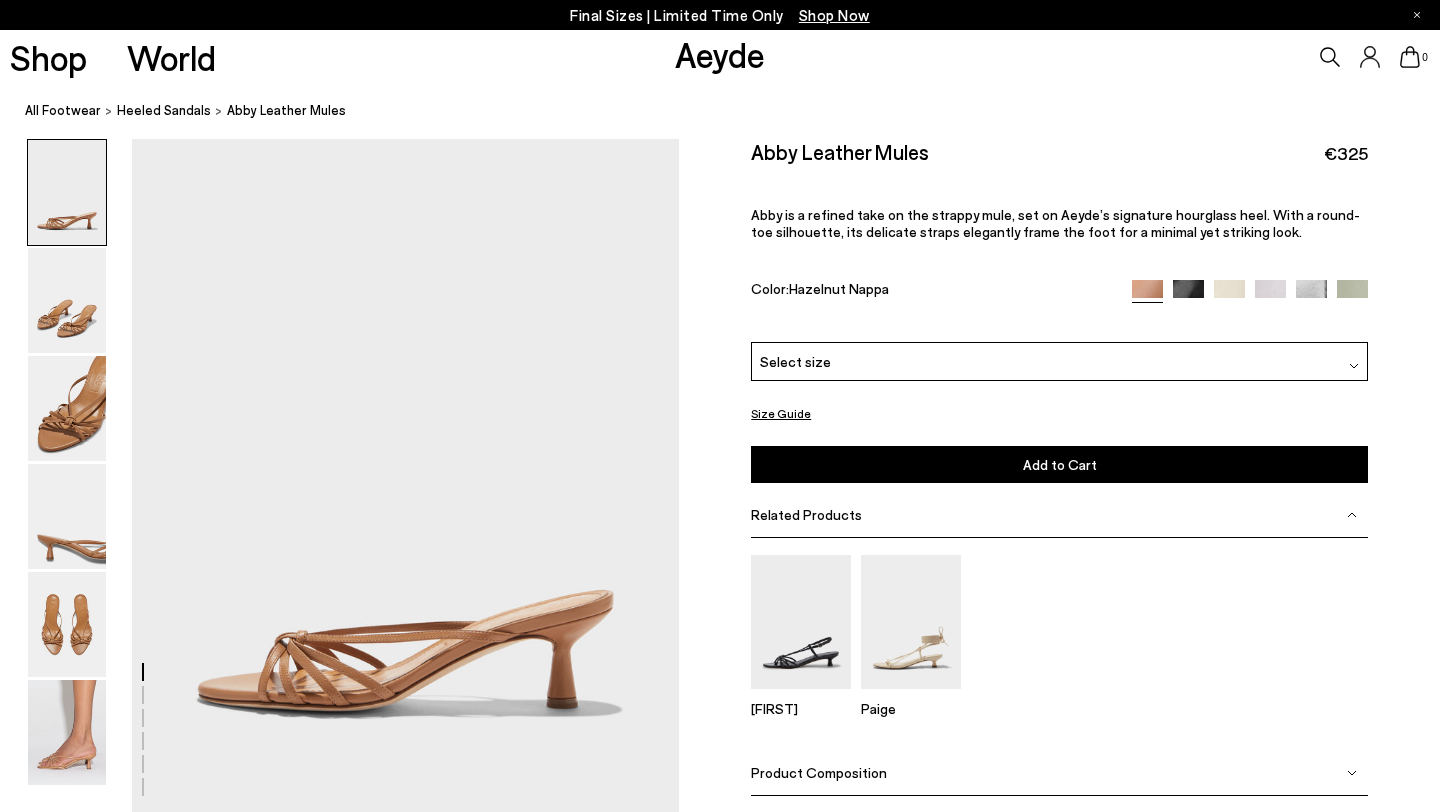 scroll, scrollTop: 0, scrollLeft: 0, axis: both 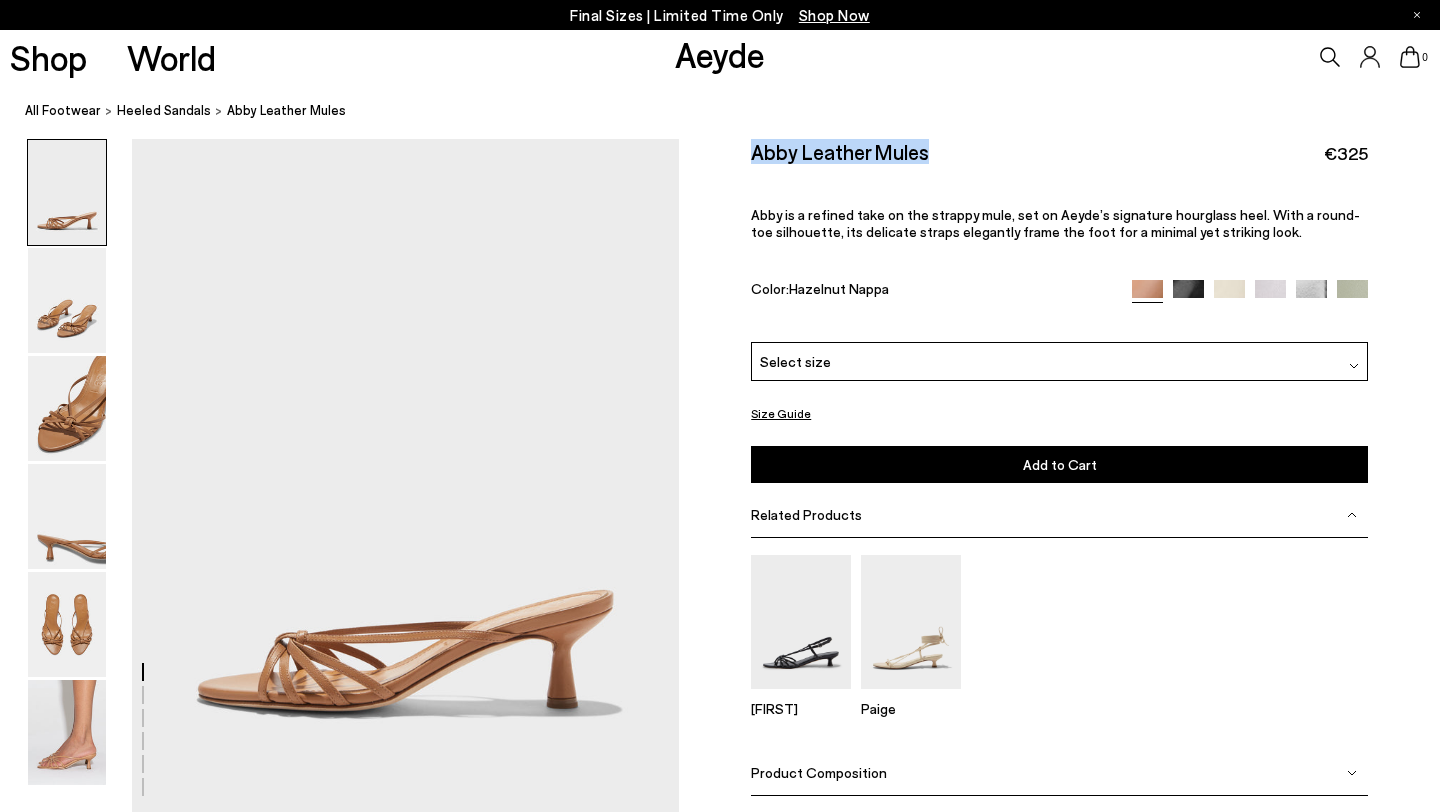drag, startPoint x: 931, startPoint y: 146, endPoint x: 756, endPoint y: 147, distance: 175.00285 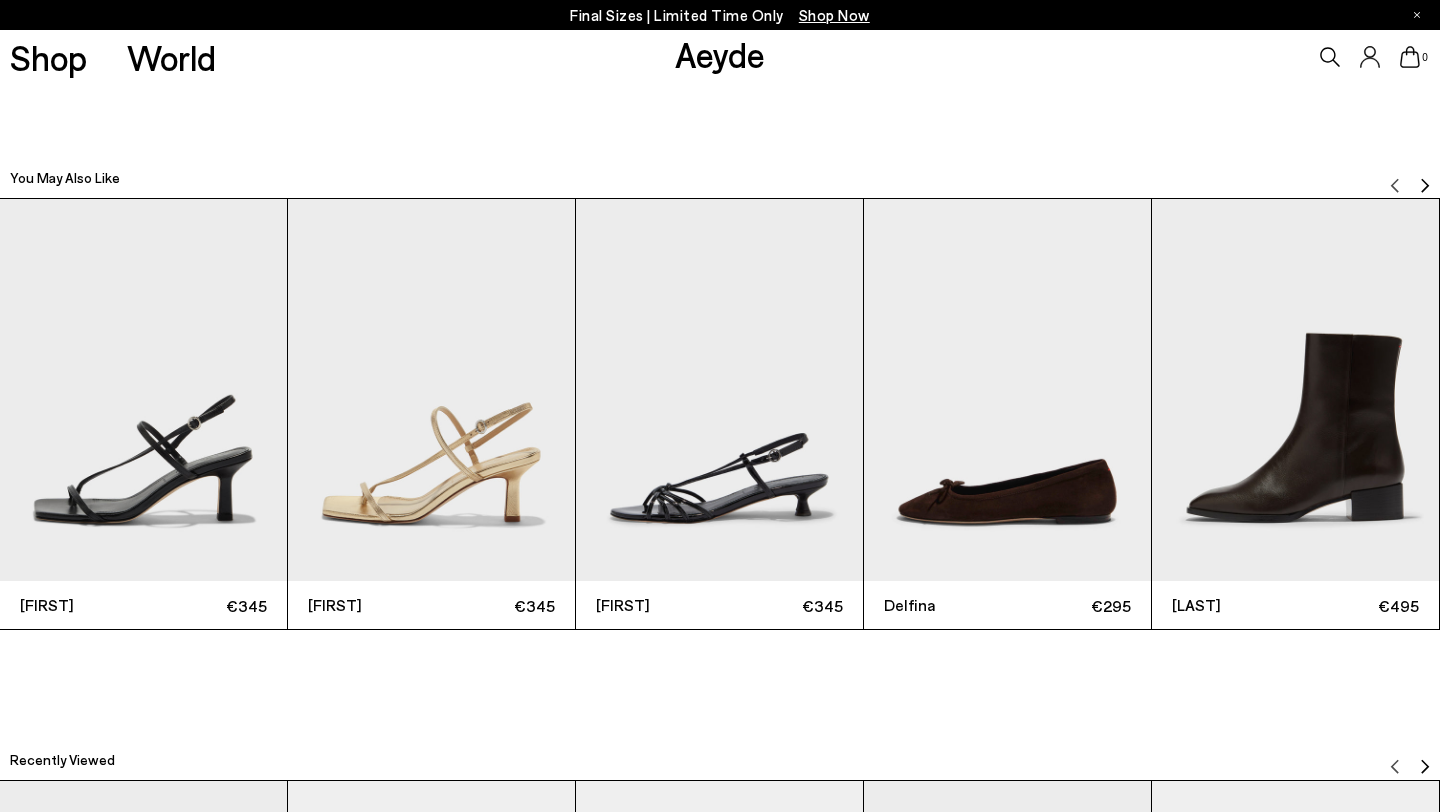 scroll, scrollTop: 4436, scrollLeft: 0, axis: vertical 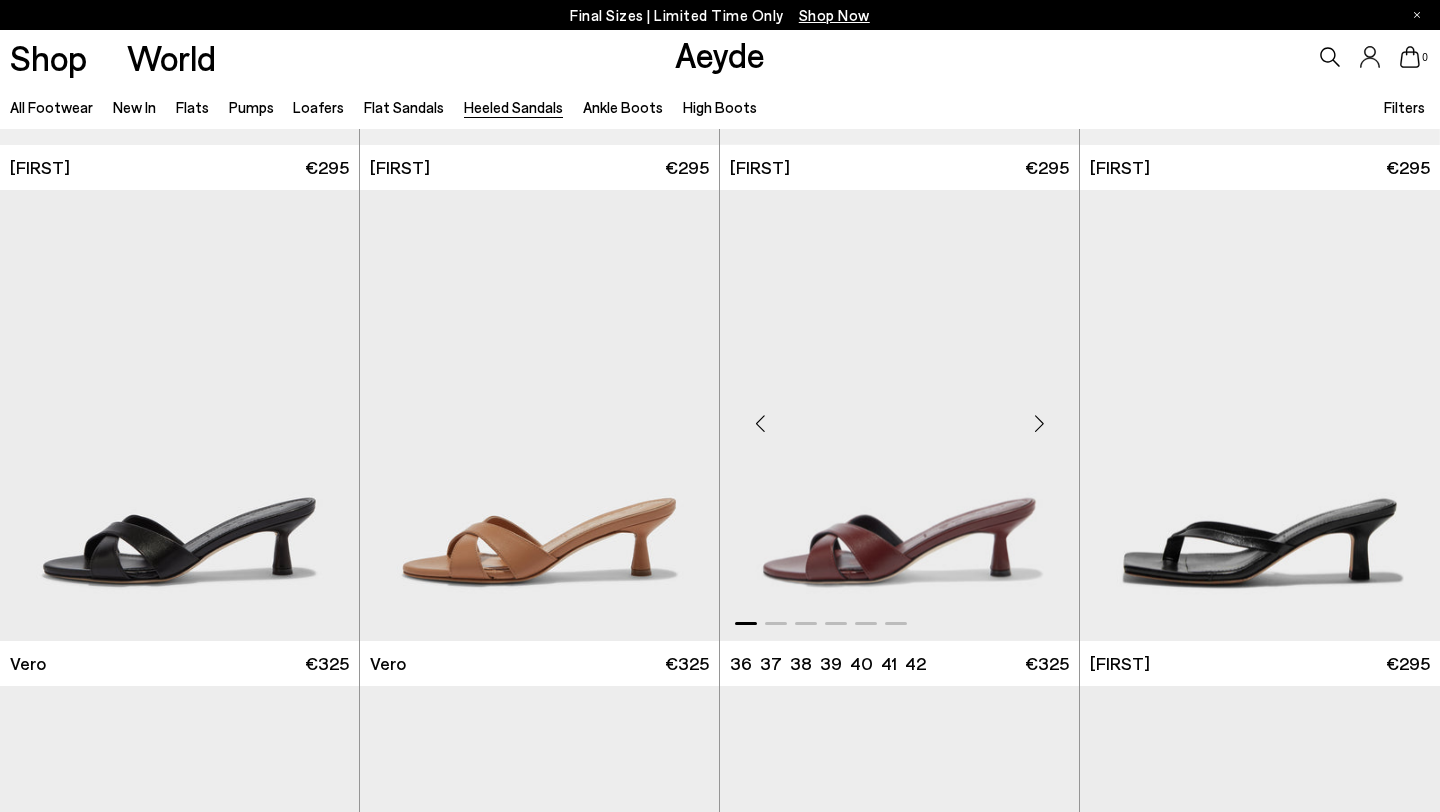 click at bounding box center (899, 415) 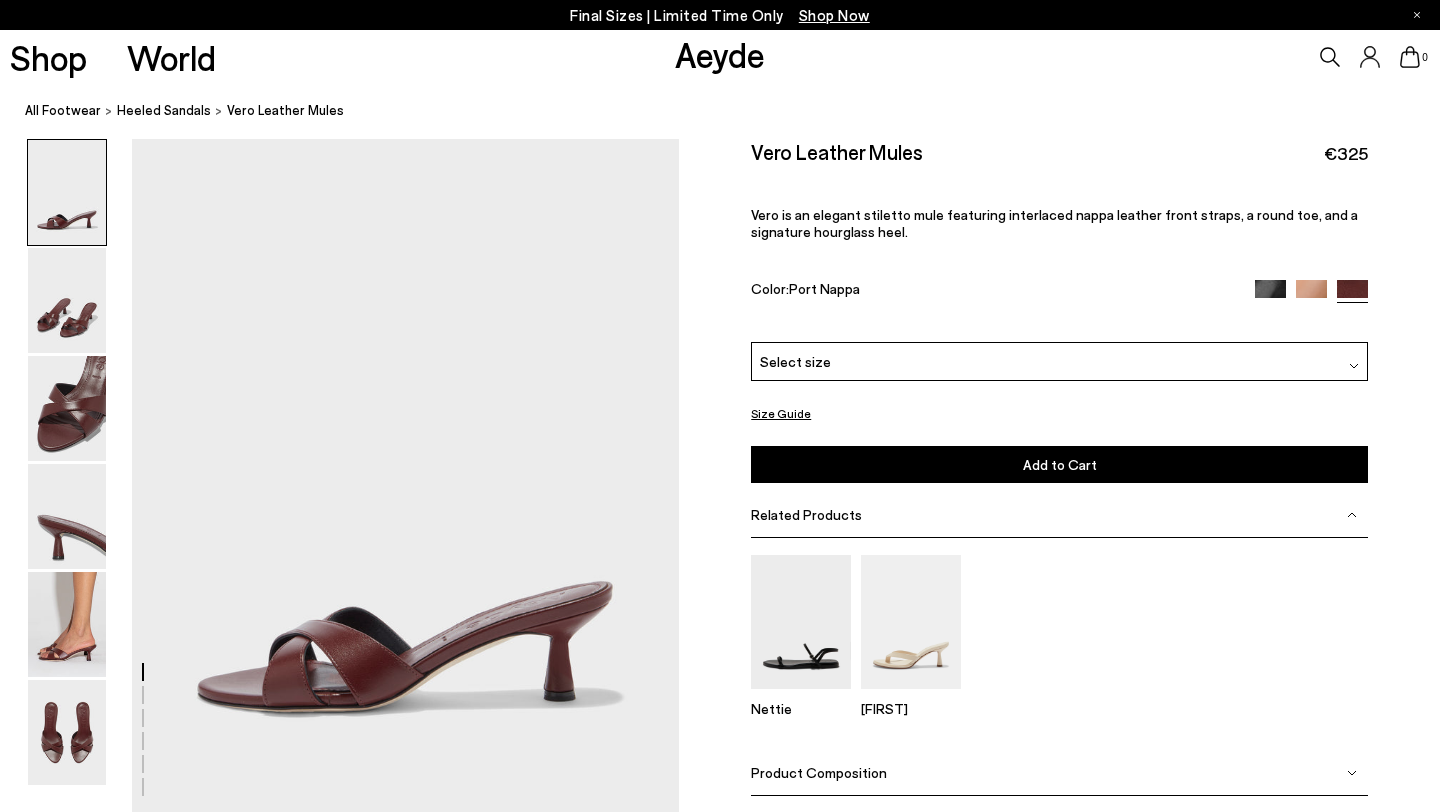 scroll, scrollTop: 0, scrollLeft: 0, axis: both 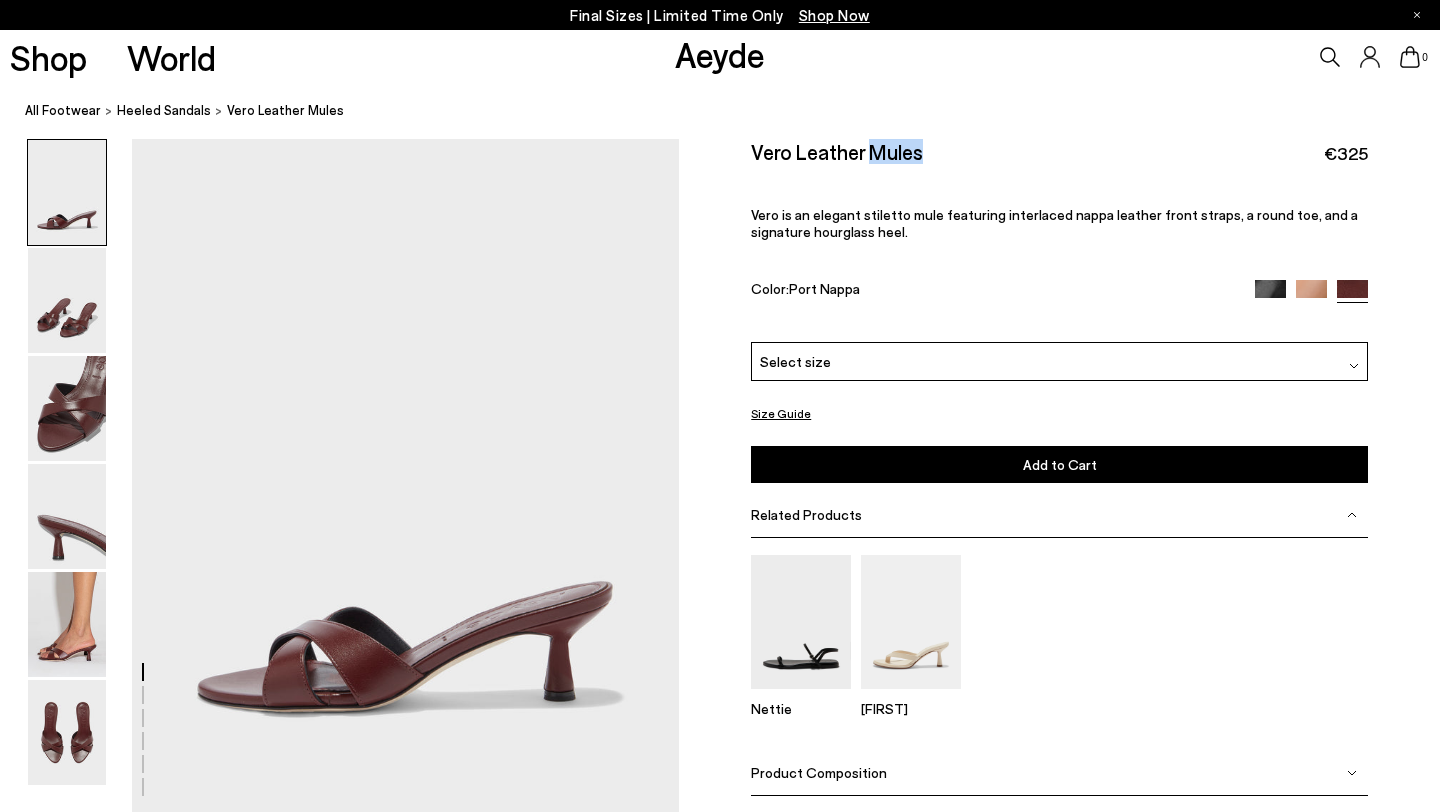 click on "Vero Leather Mules" at bounding box center [837, 151] 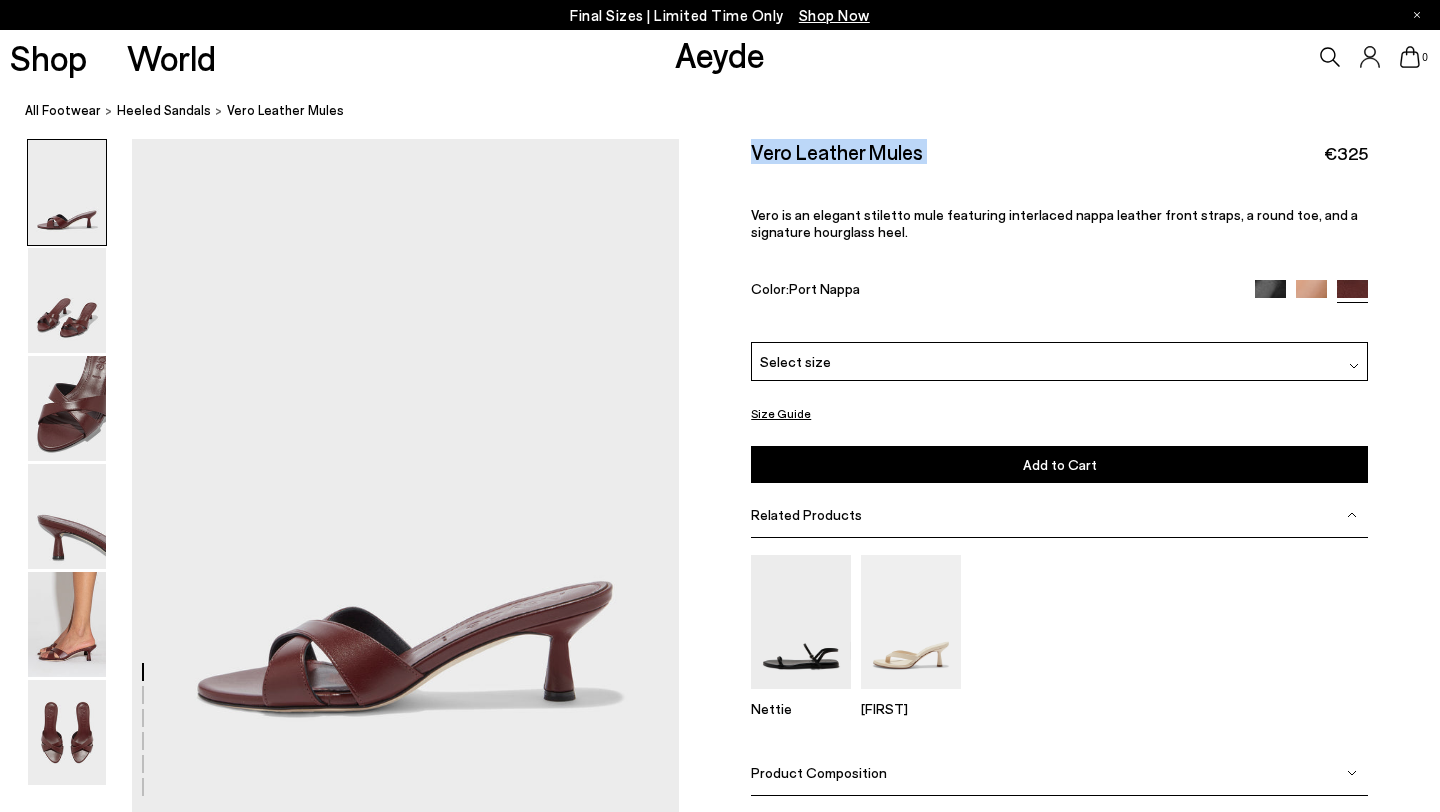 click on "Vero Leather Mules" at bounding box center [837, 151] 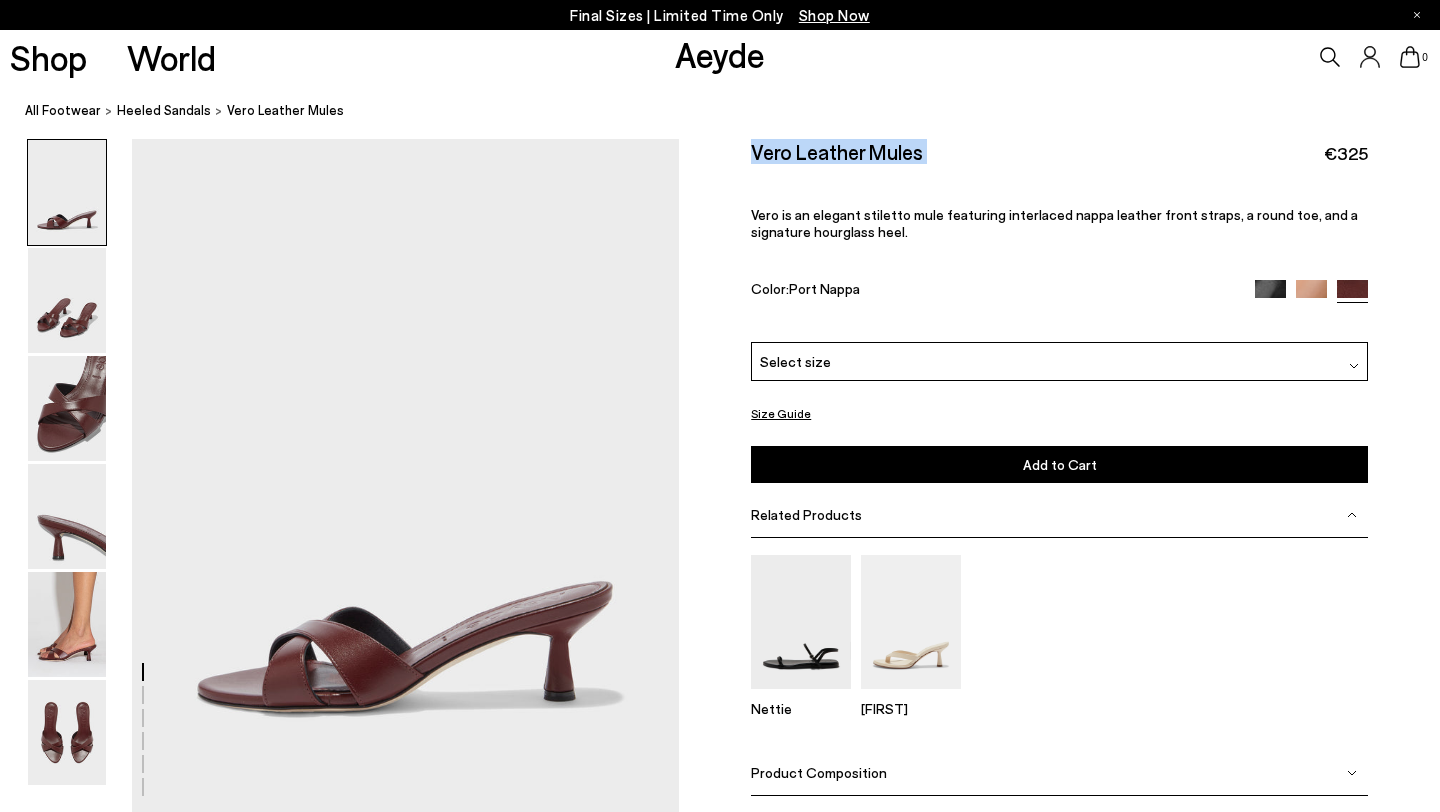 copy on "Vero Leather Mules" 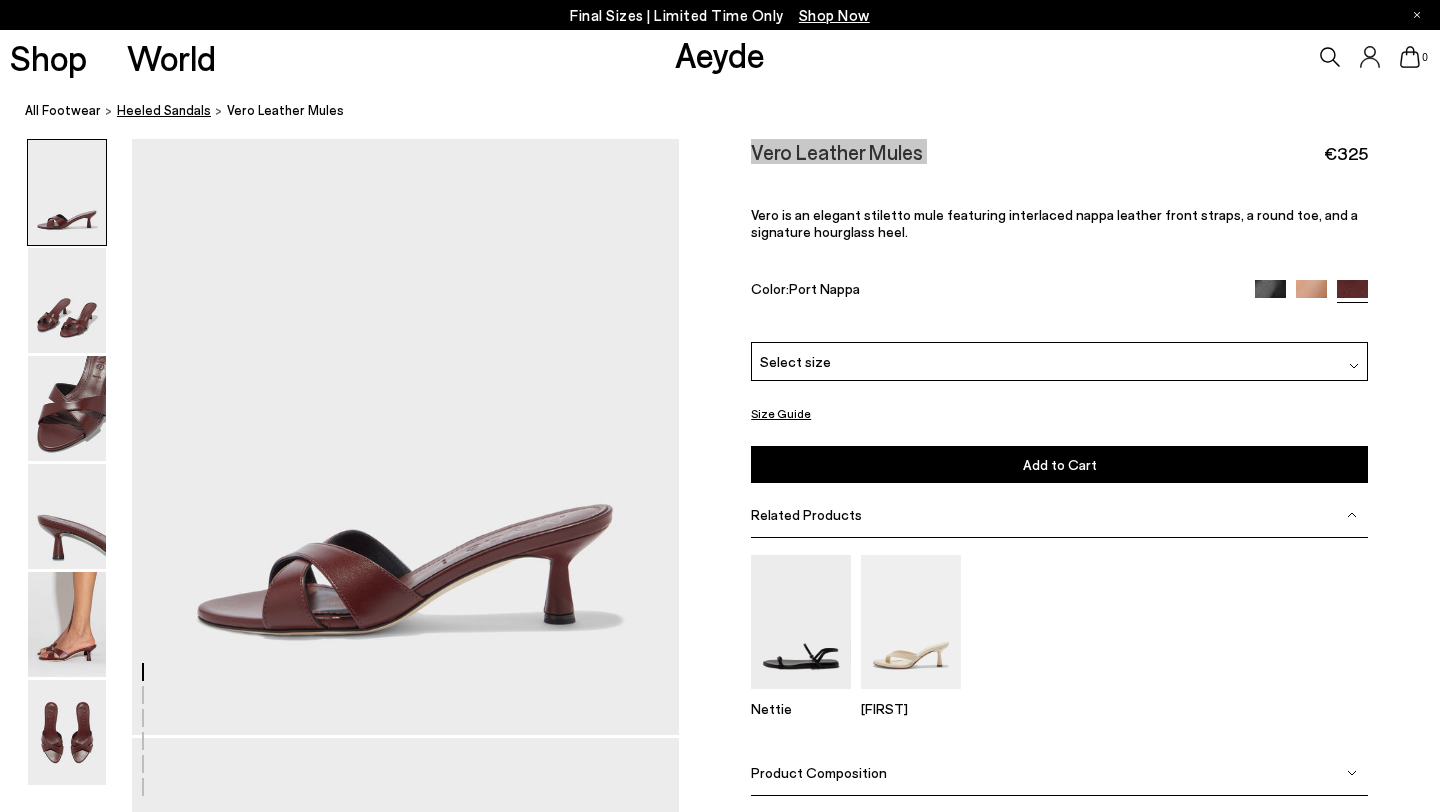 scroll, scrollTop: 85, scrollLeft: 0, axis: vertical 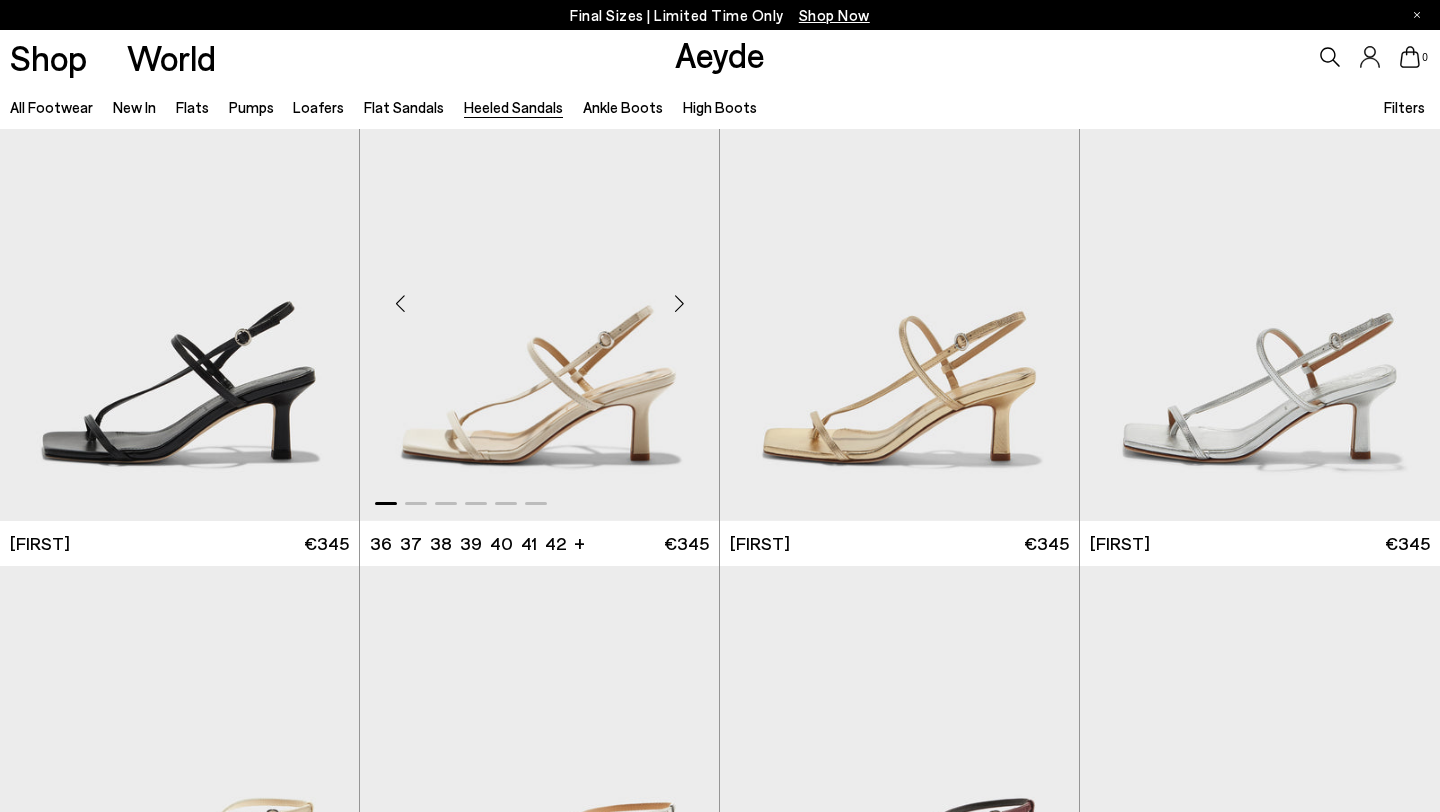 click at bounding box center [539, 295] 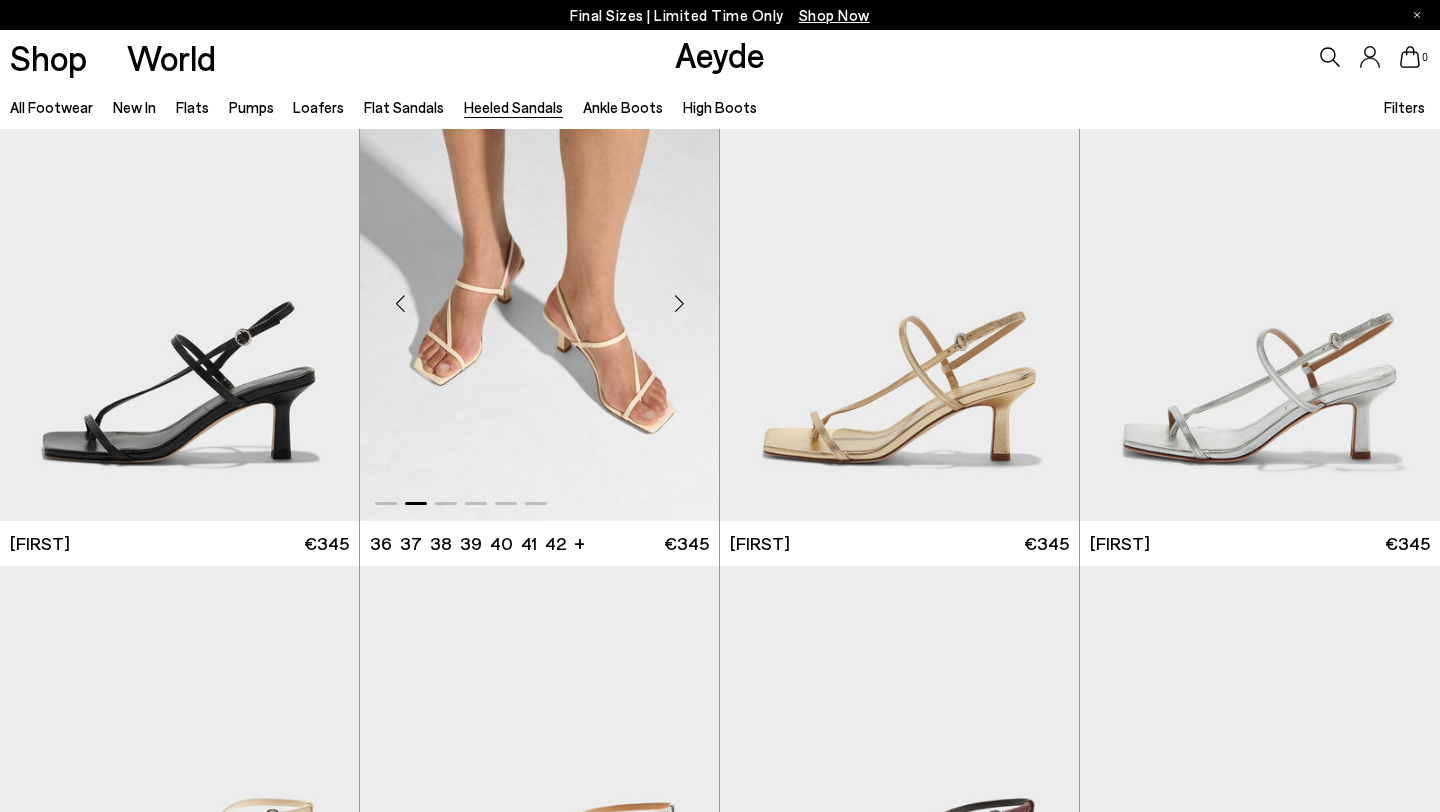 click at bounding box center [539, 295] 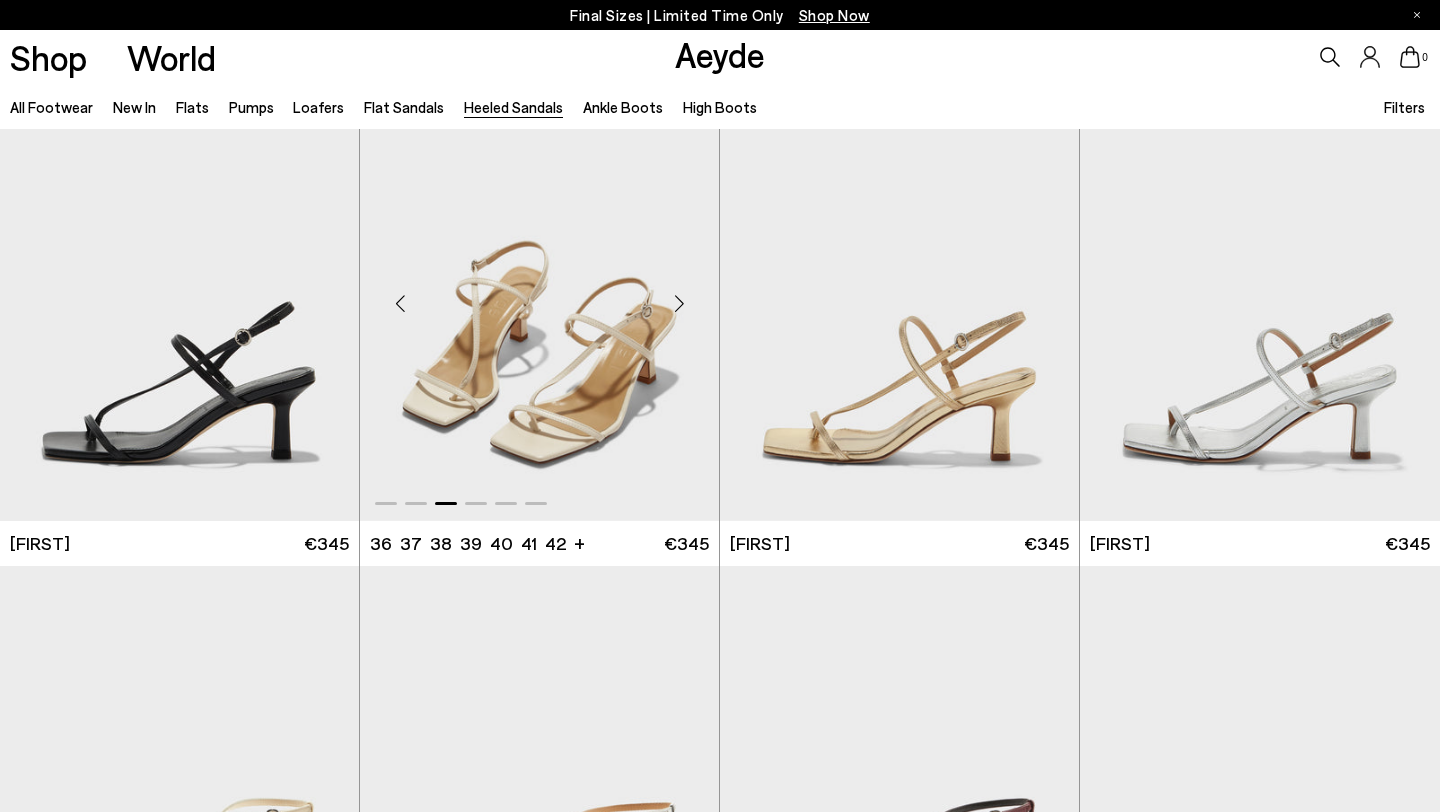 click at bounding box center [539, 295] 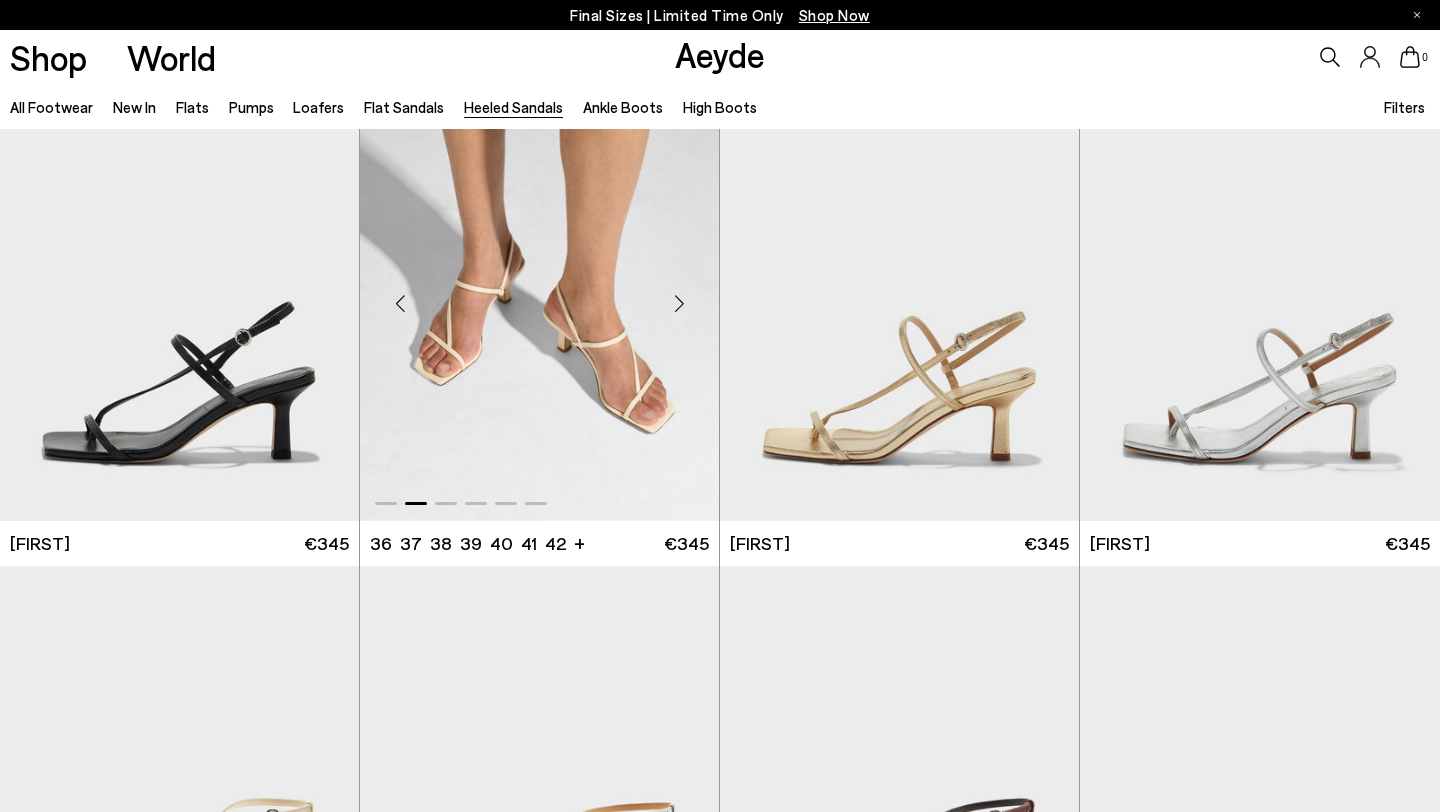 click at bounding box center [539, 295] 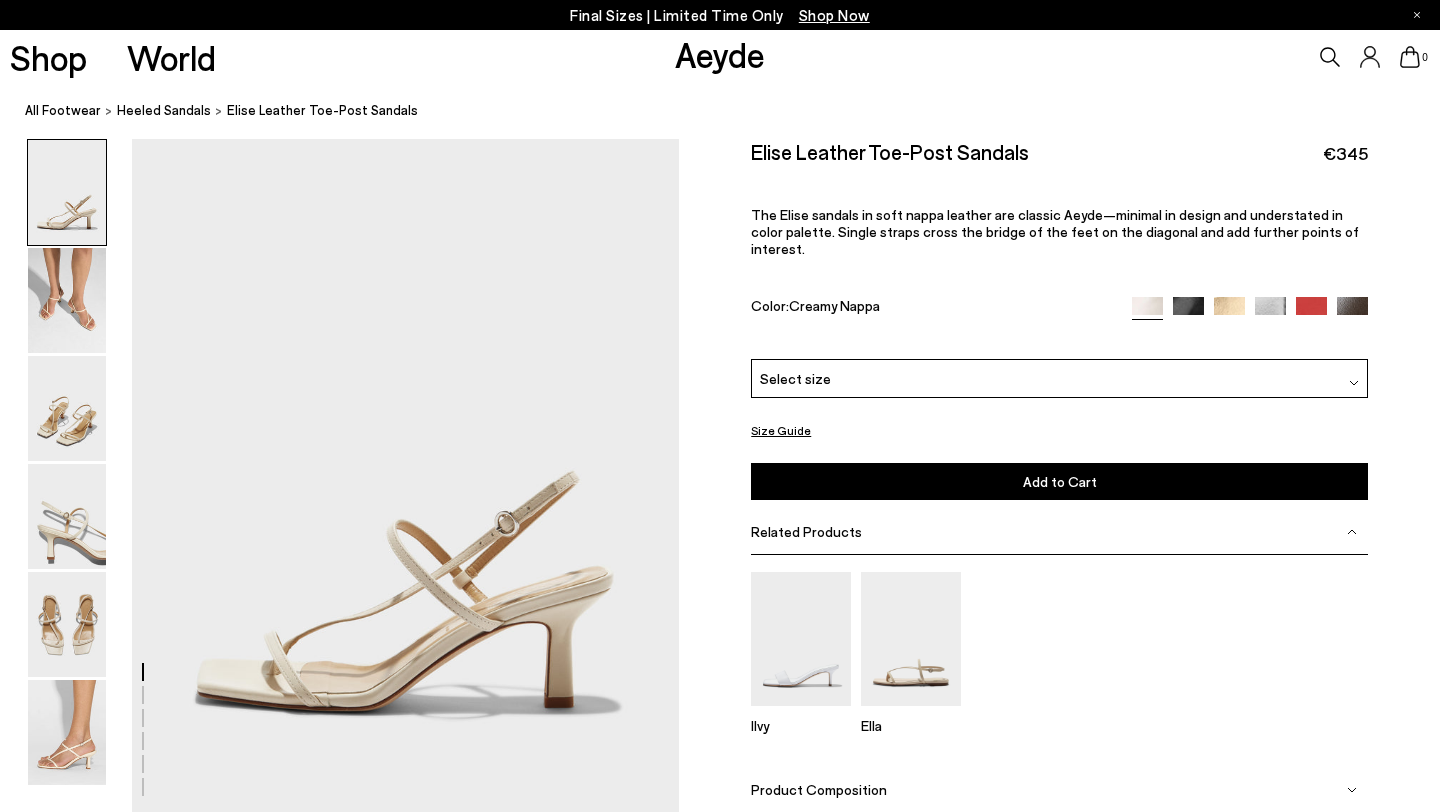scroll, scrollTop: 0, scrollLeft: 0, axis: both 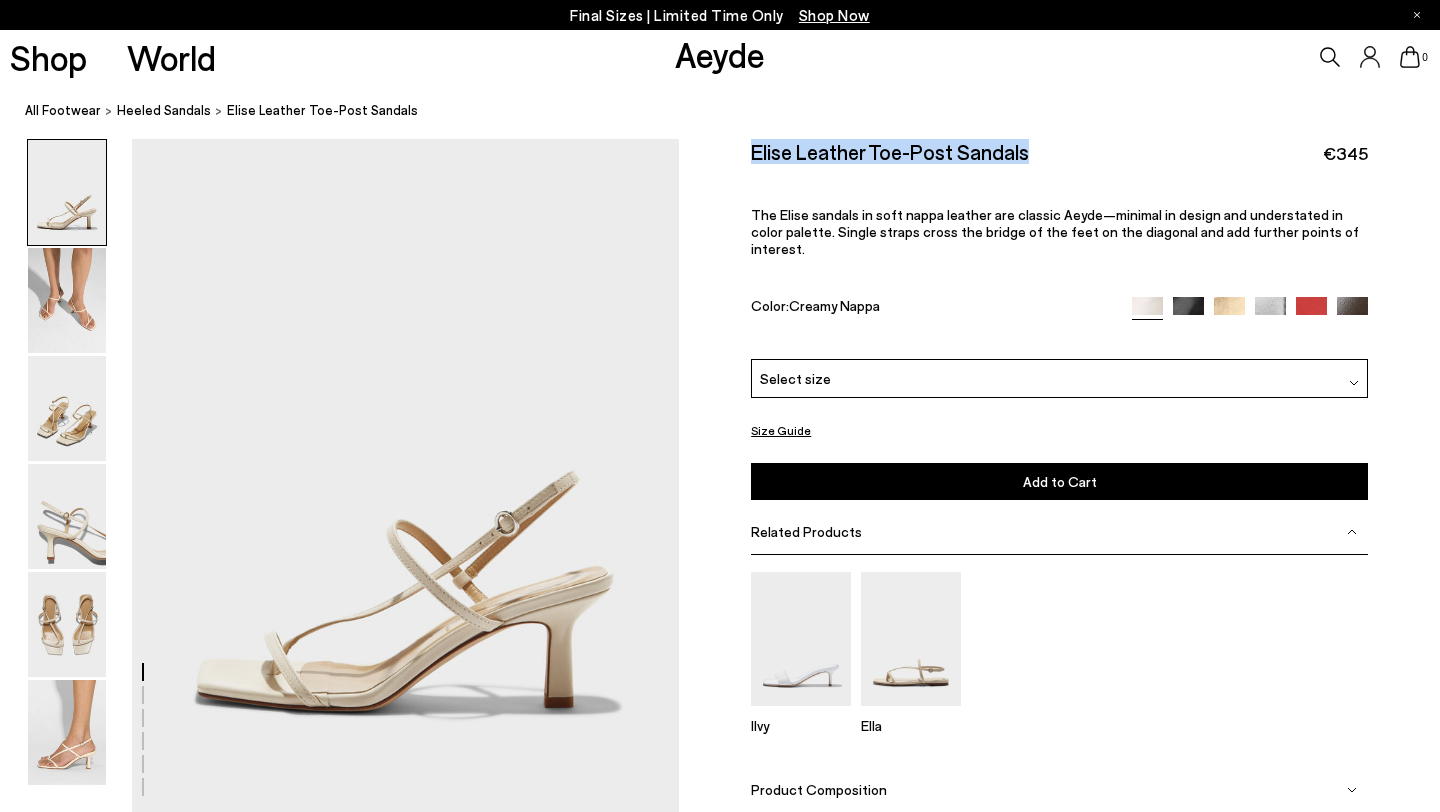 drag, startPoint x: 1041, startPoint y: 154, endPoint x: 710, endPoint y: 153, distance: 331.0015 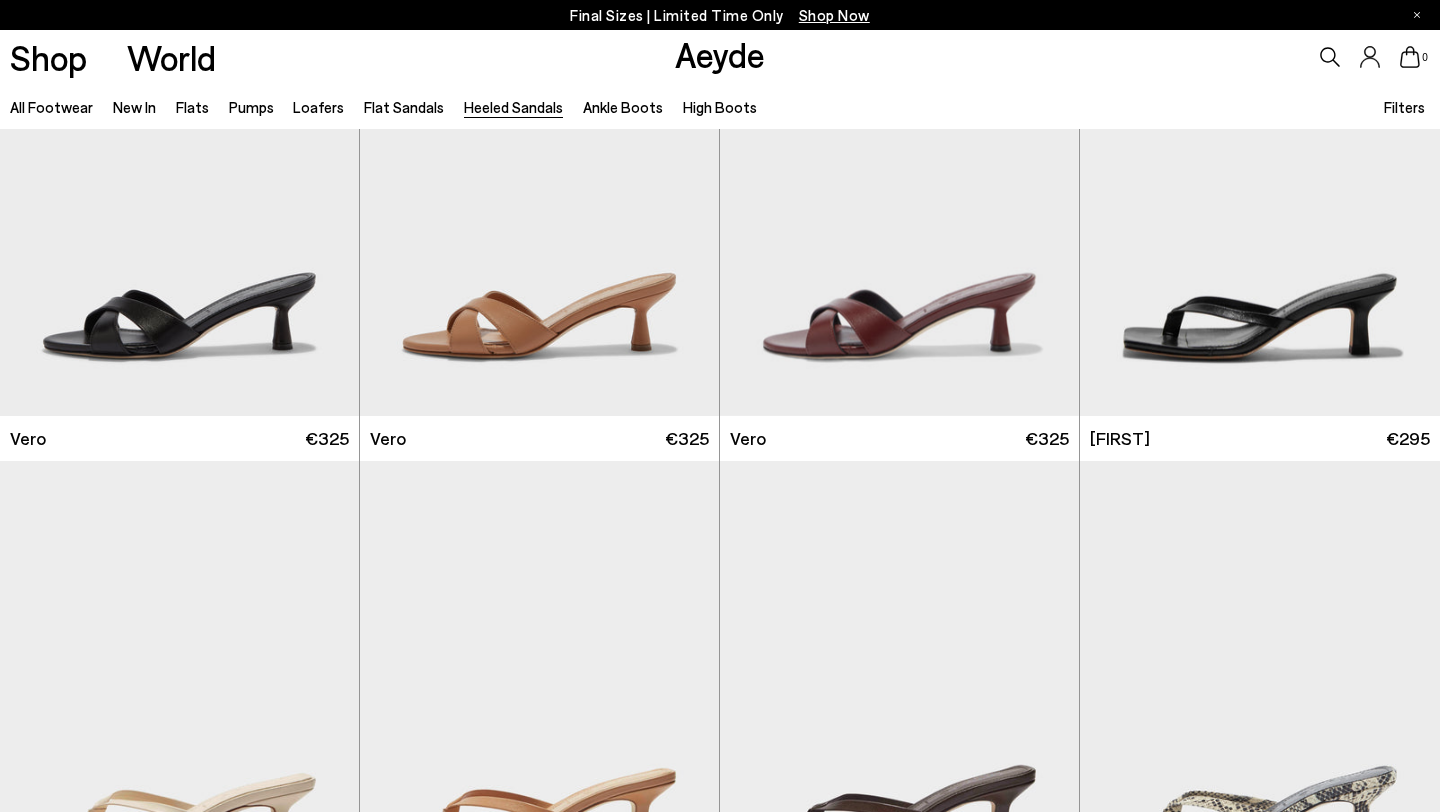 scroll, scrollTop: 1126, scrollLeft: 0, axis: vertical 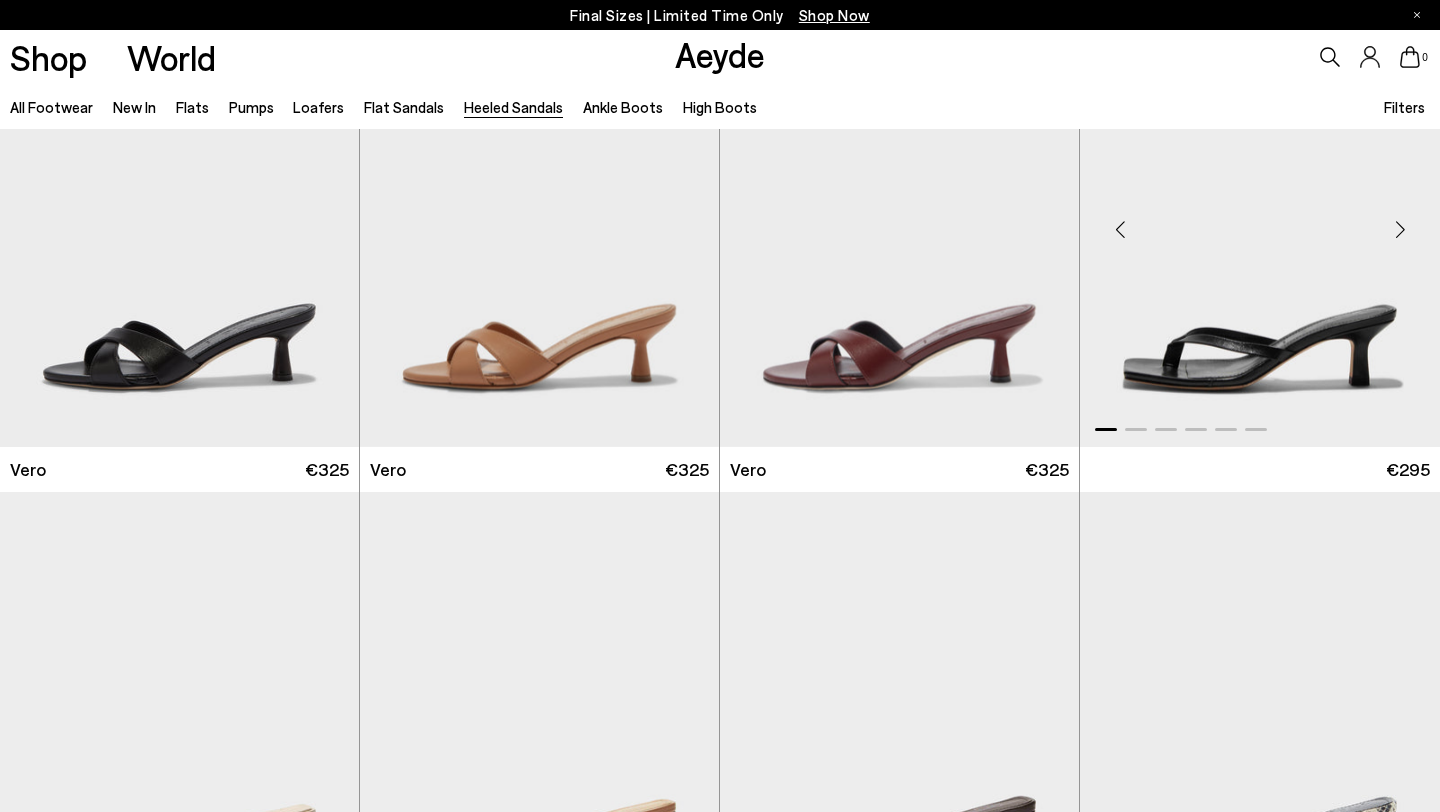 click at bounding box center (1260, 221) 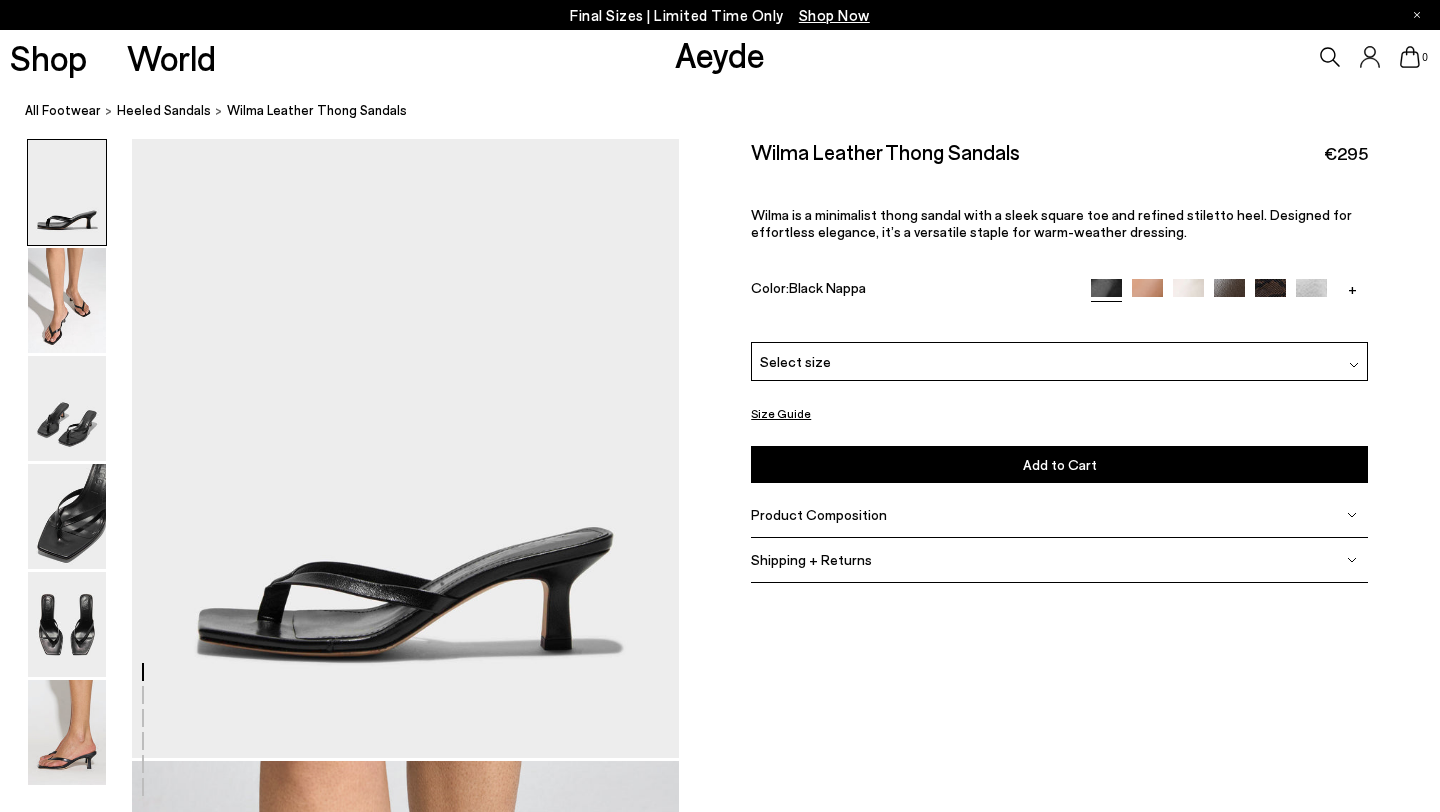 scroll, scrollTop: 0, scrollLeft: 0, axis: both 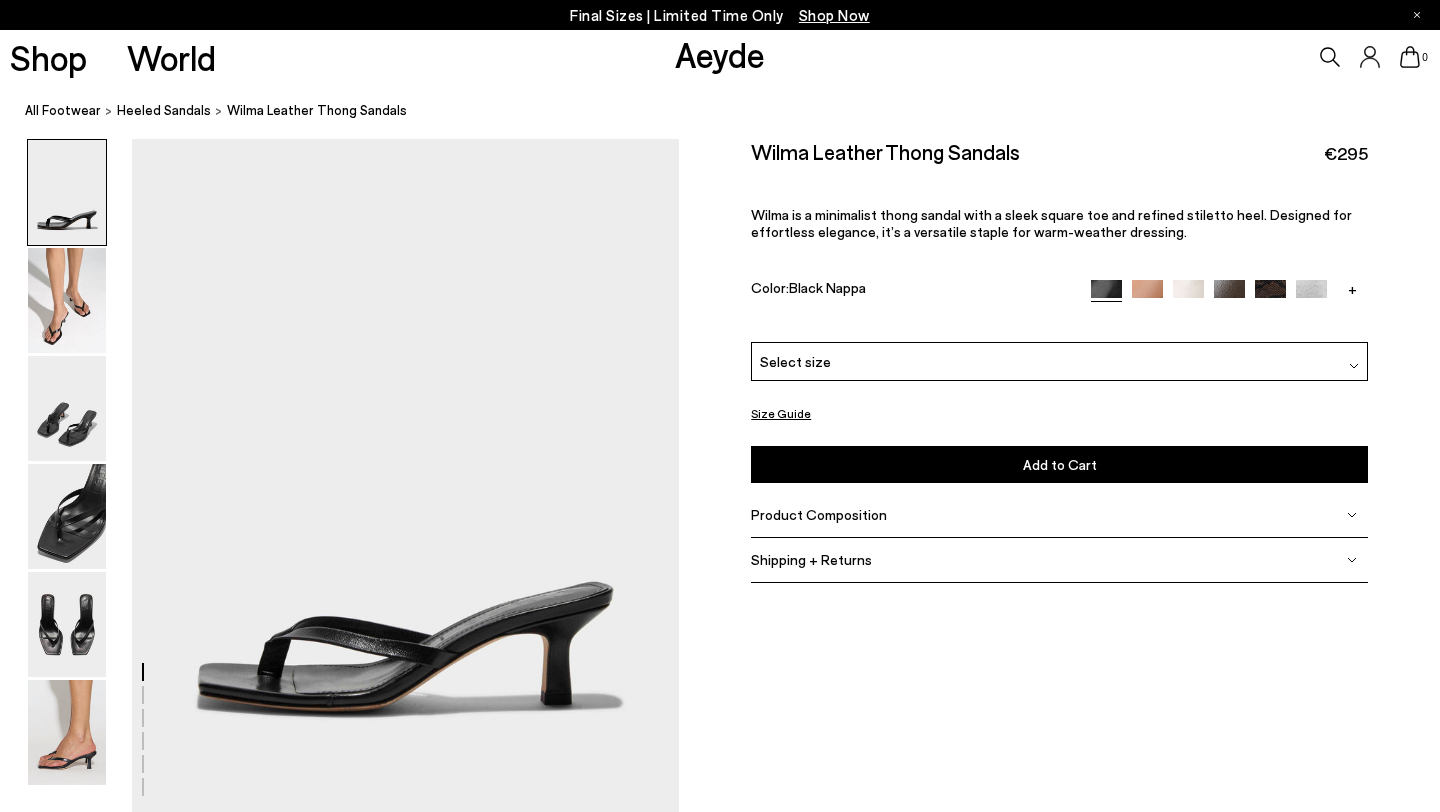 click on "Wilma Leather Thong Sandals" at bounding box center (885, 151) 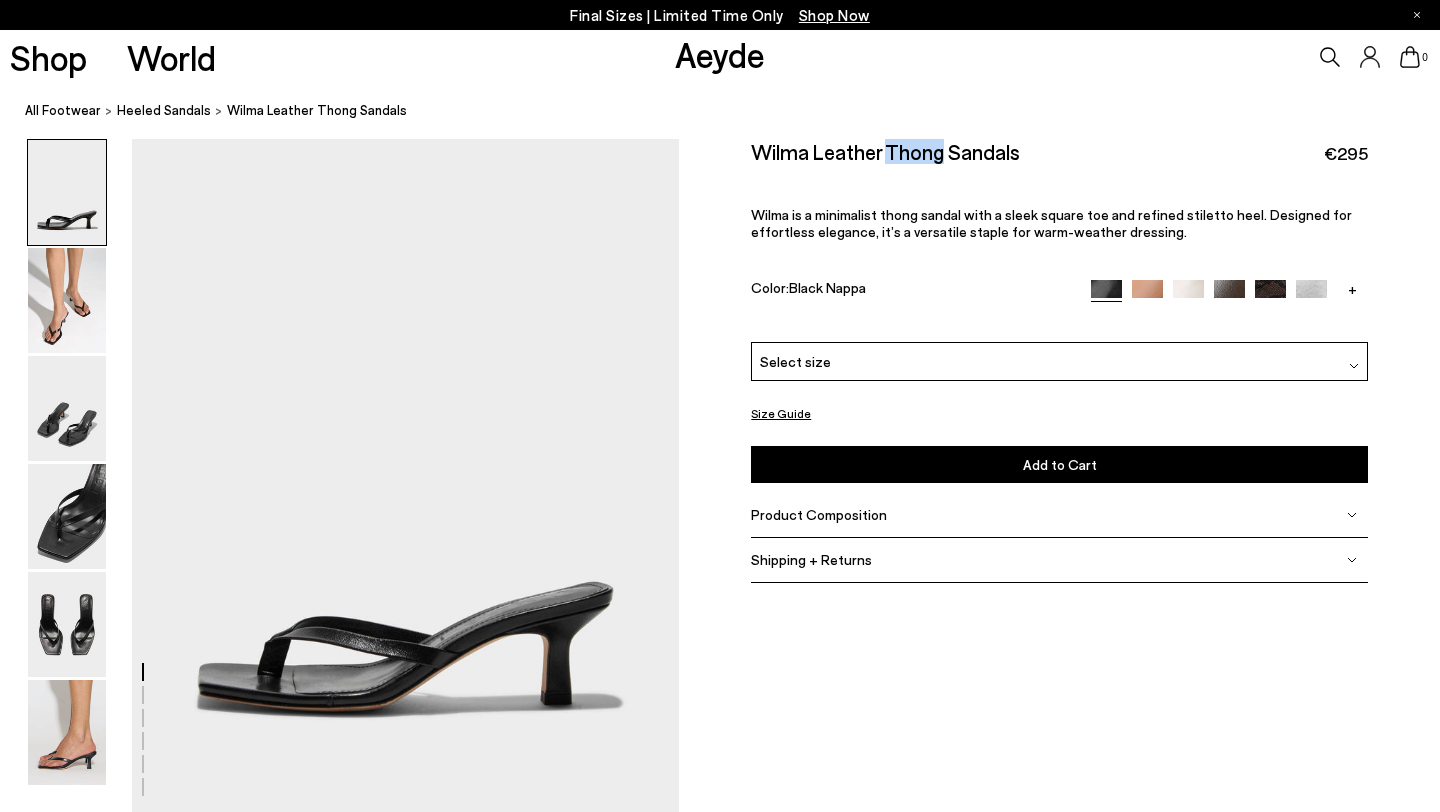 click on "Wilma Leather Thong Sandals" at bounding box center (885, 151) 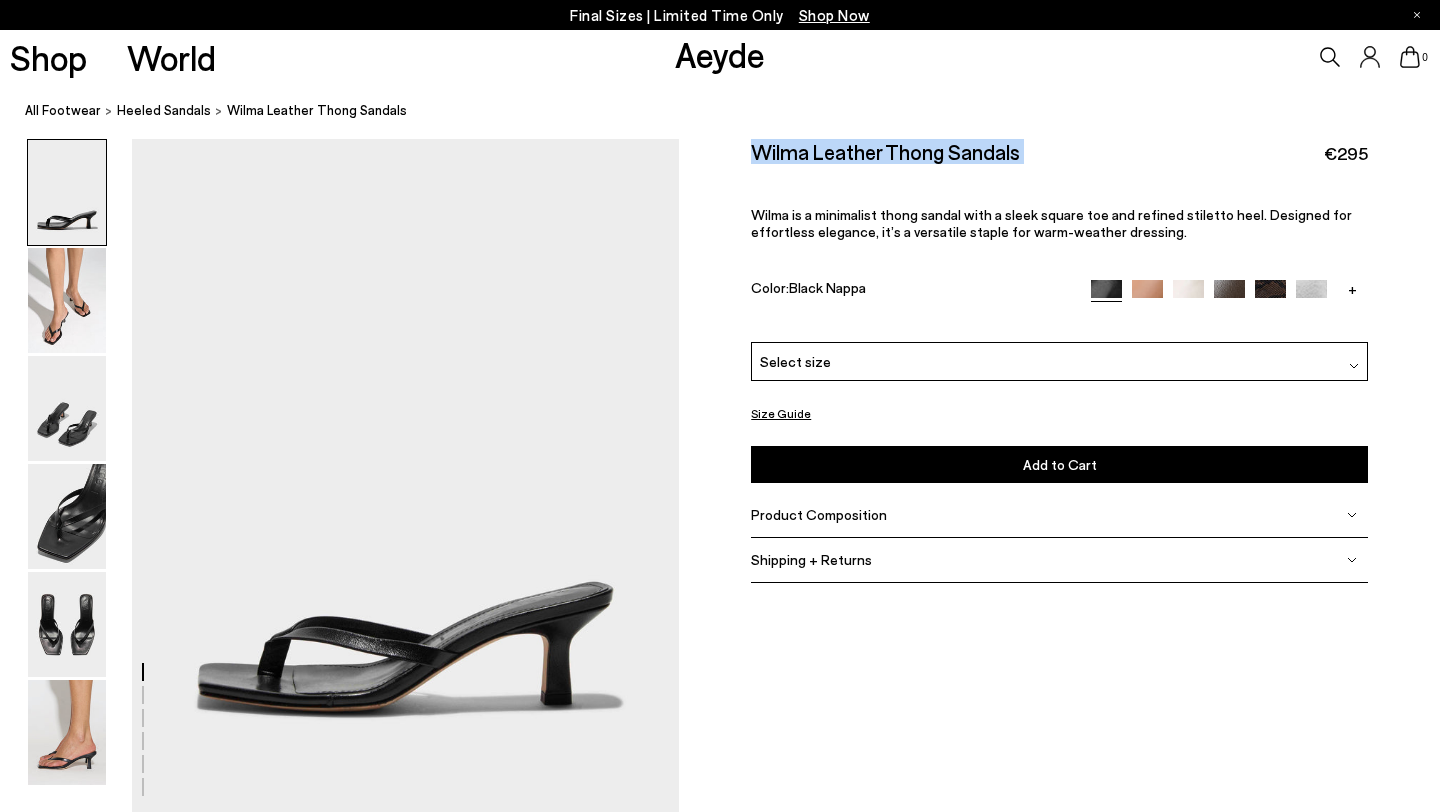 click on "Wilma Leather Thong Sandals" at bounding box center [885, 151] 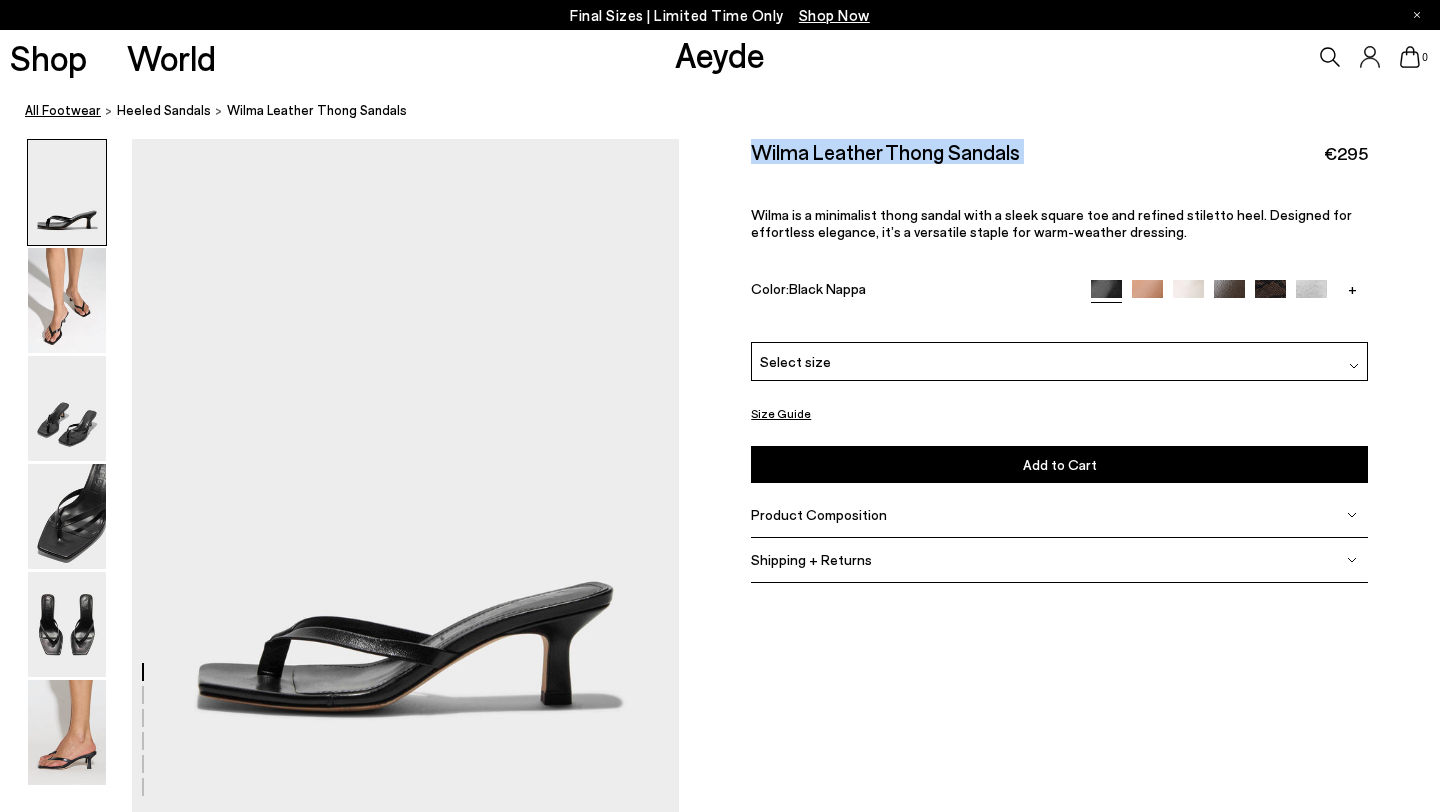 click on "All Footwear" at bounding box center (63, 110) 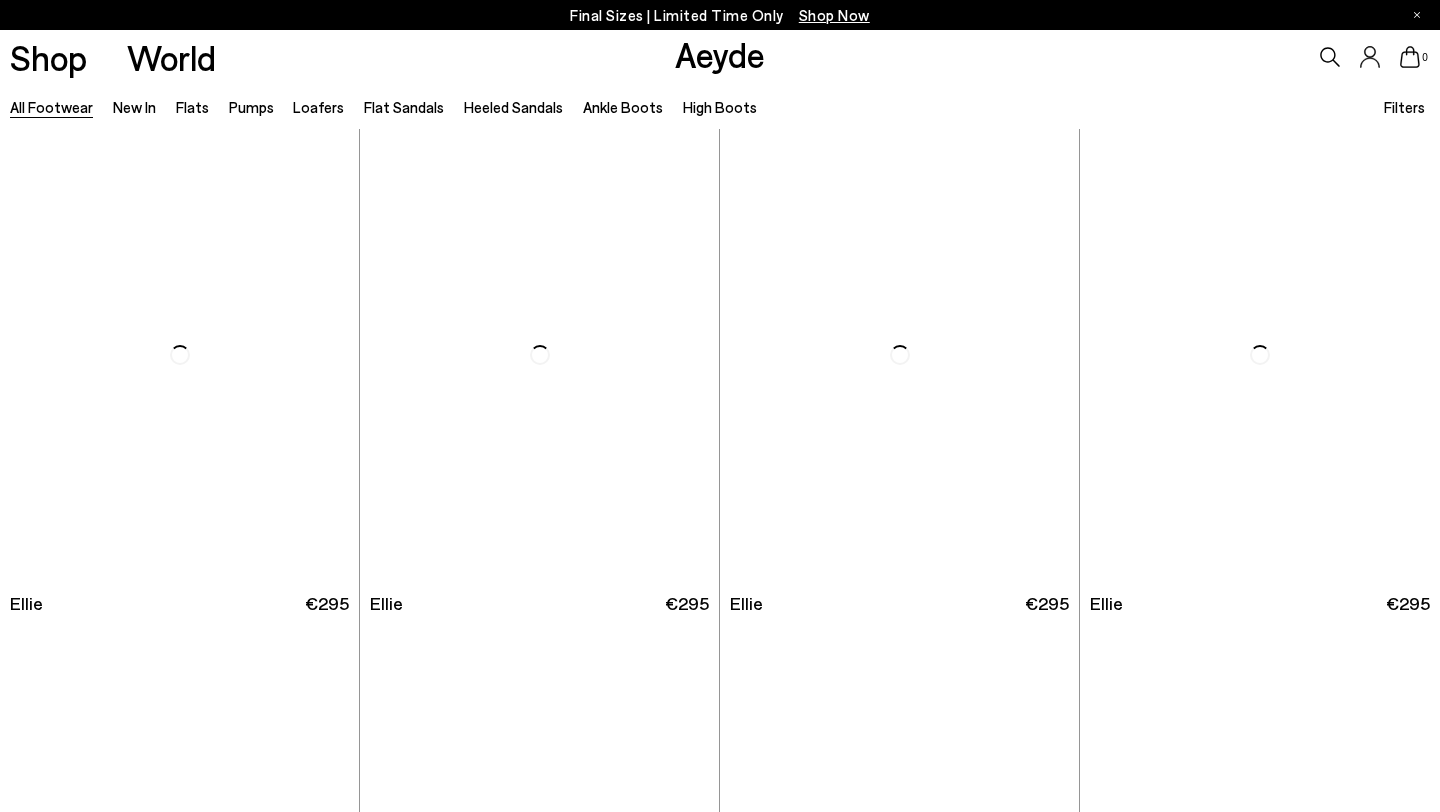 scroll, scrollTop: 0, scrollLeft: 0, axis: both 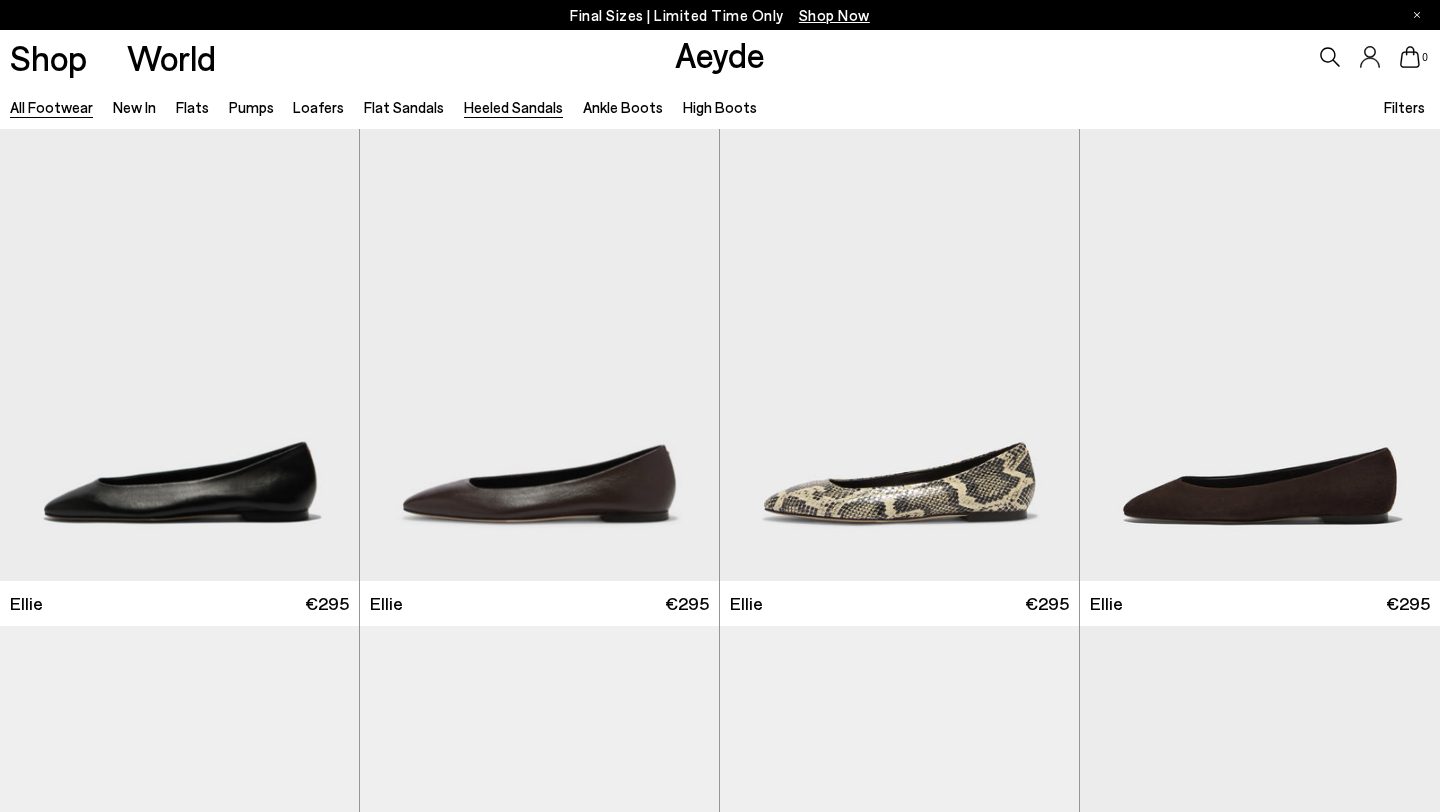 click on "Heeled Sandals" at bounding box center (513, 107) 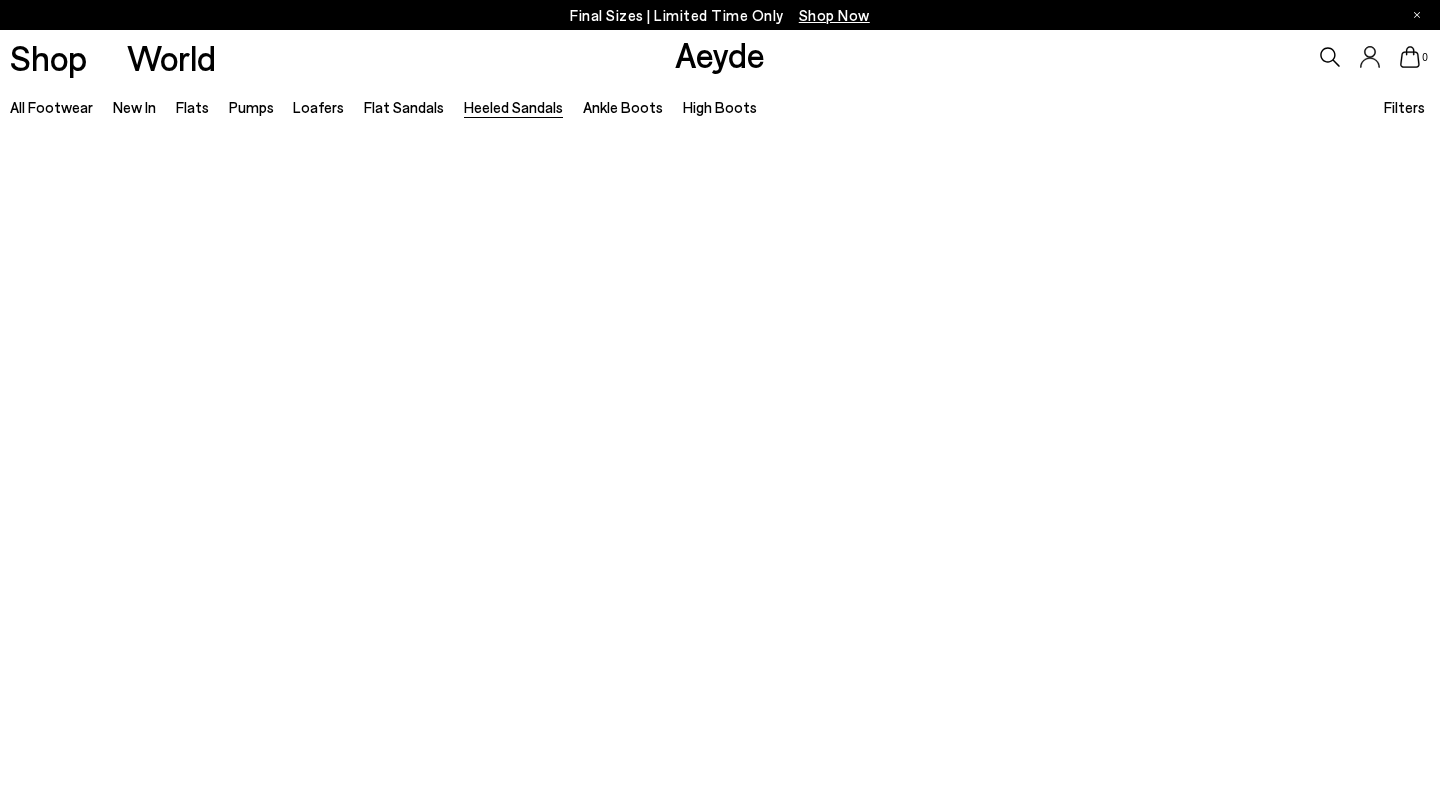 scroll, scrollTop: 0, scrollLeft: 0, axis: both 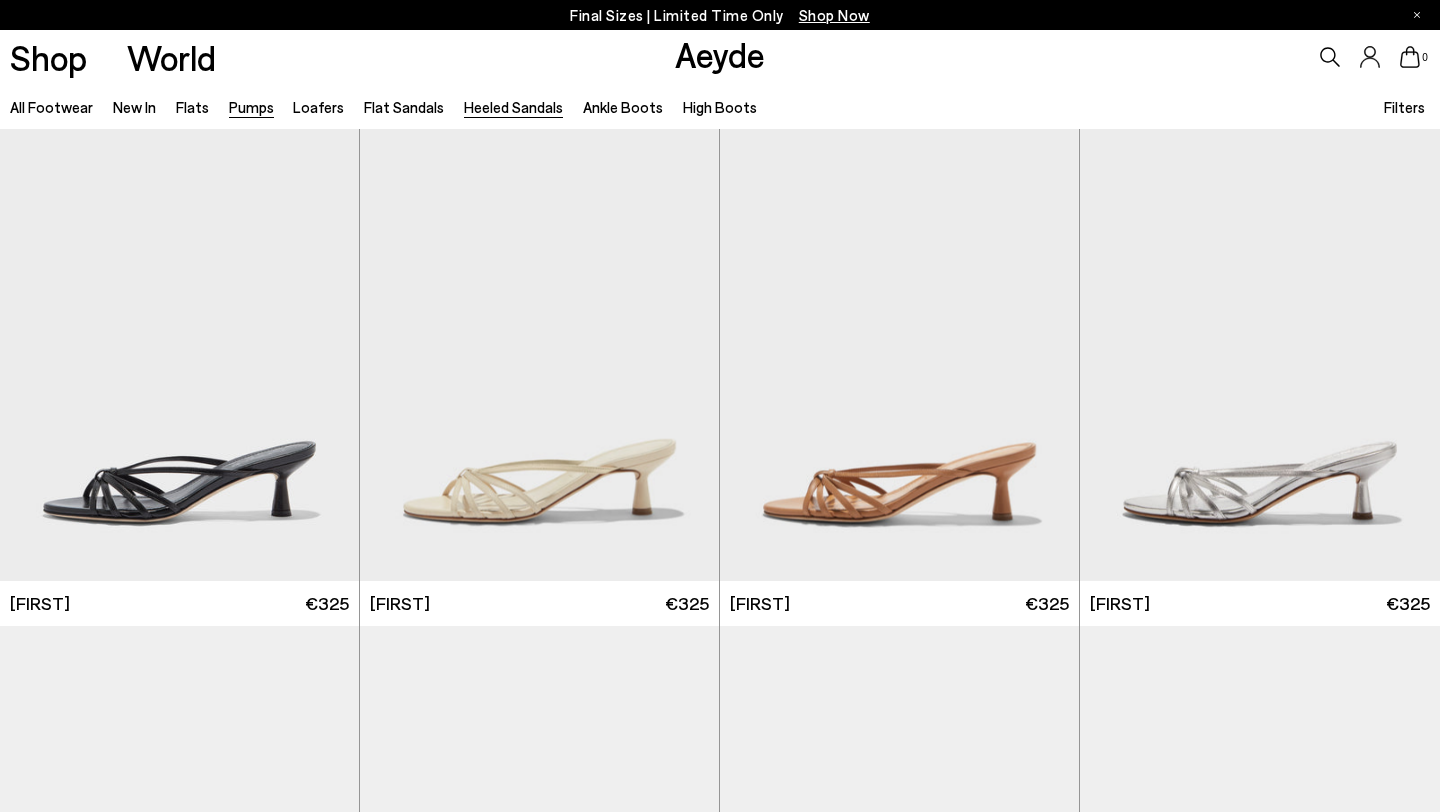 click on "Pumps" at bounding box center (251, 107) 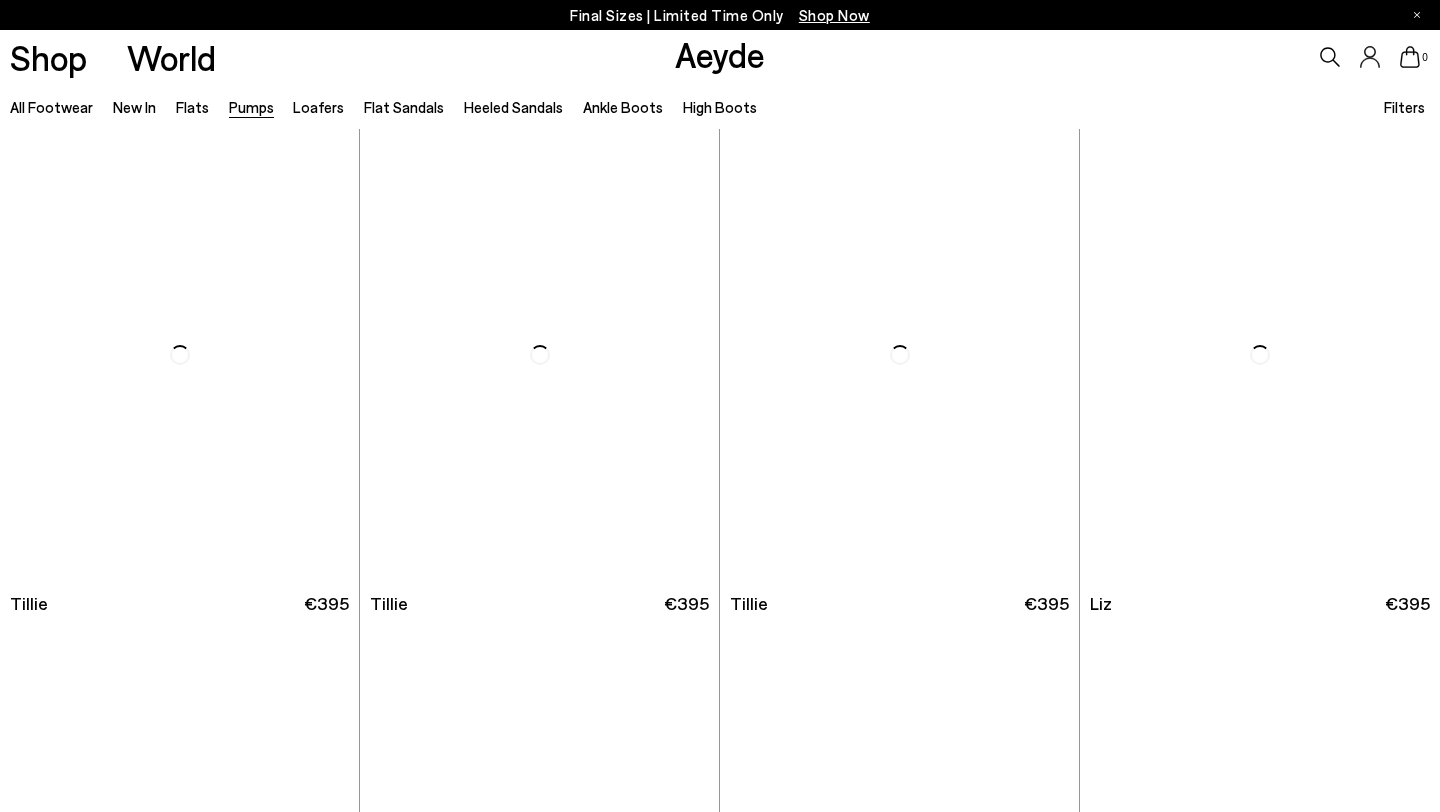 scroll, scrollTop: 0, scrollLeft: 0, axis: both 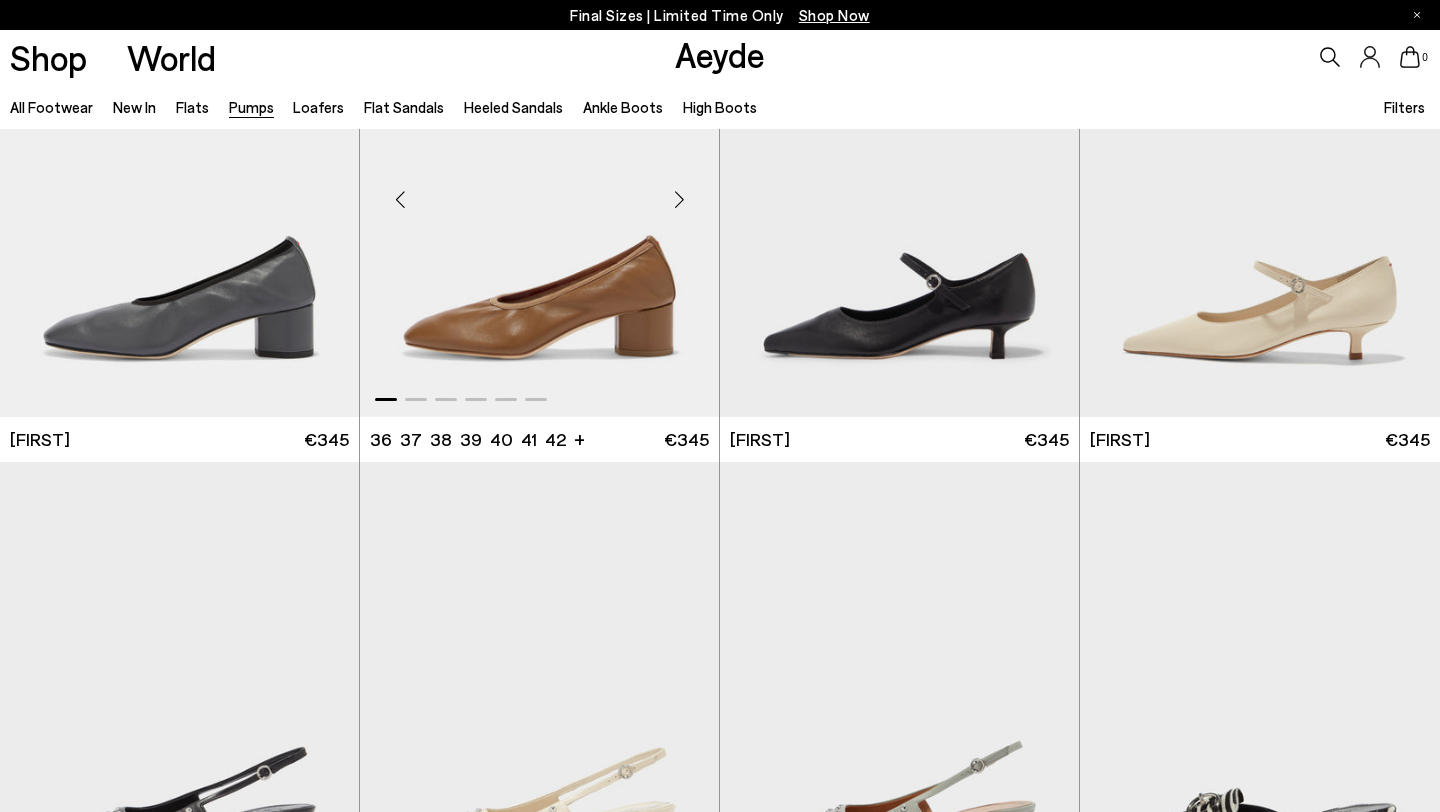 click at bounding box center (539, 191) 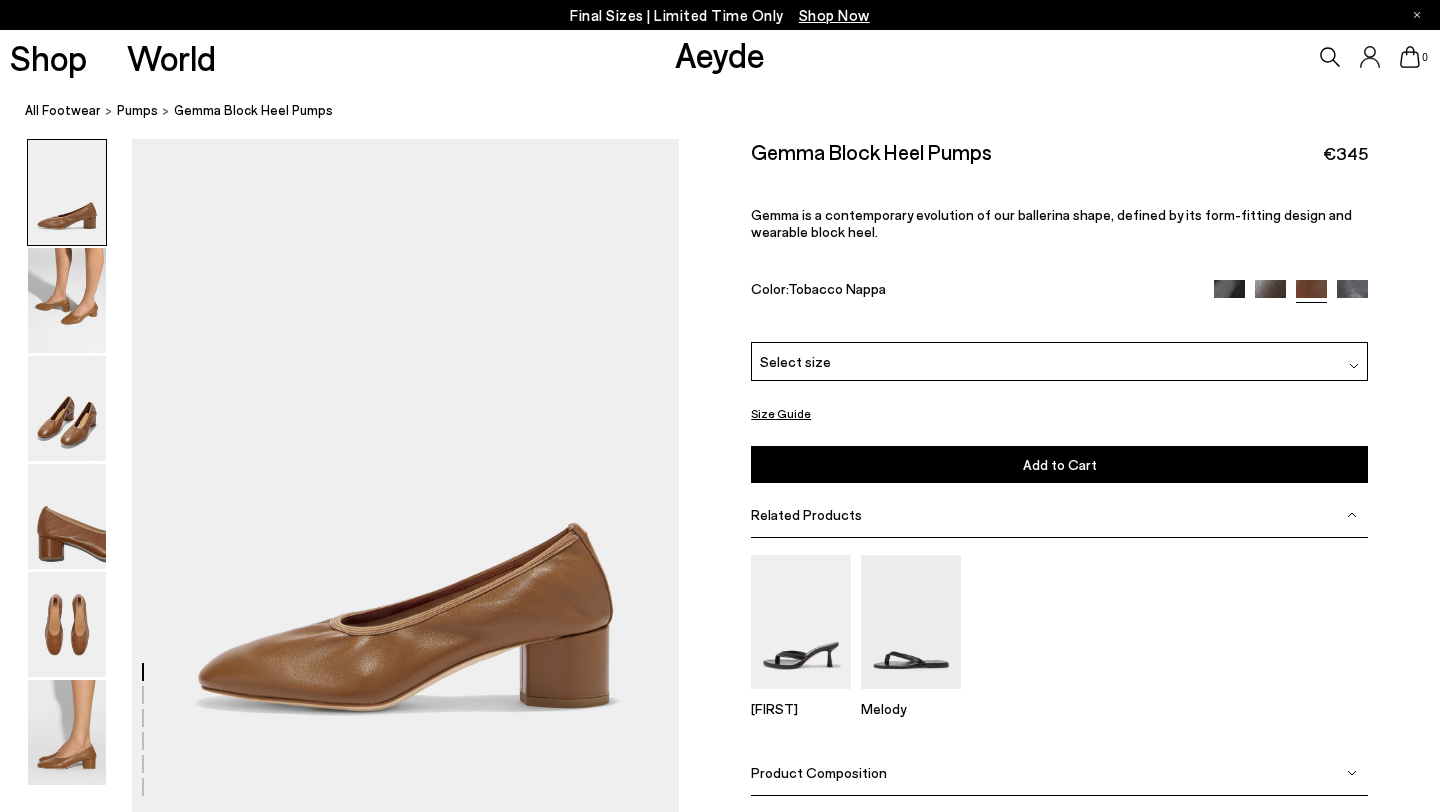 scroll, scrollTop: 0, scrollLeft: 0, axis: both 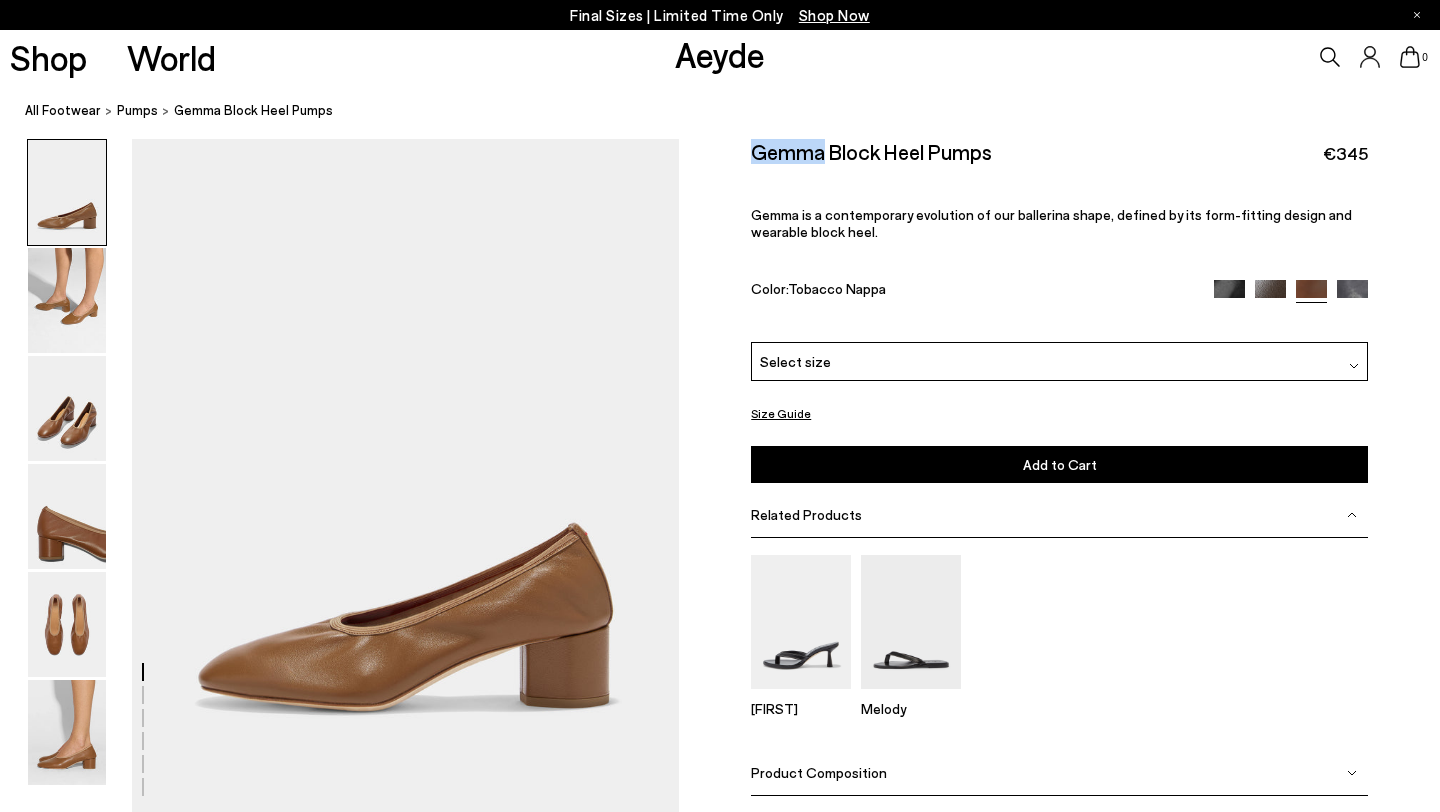 click on "Gemma Block Heel Pumps" at bounding box center (871, 151) 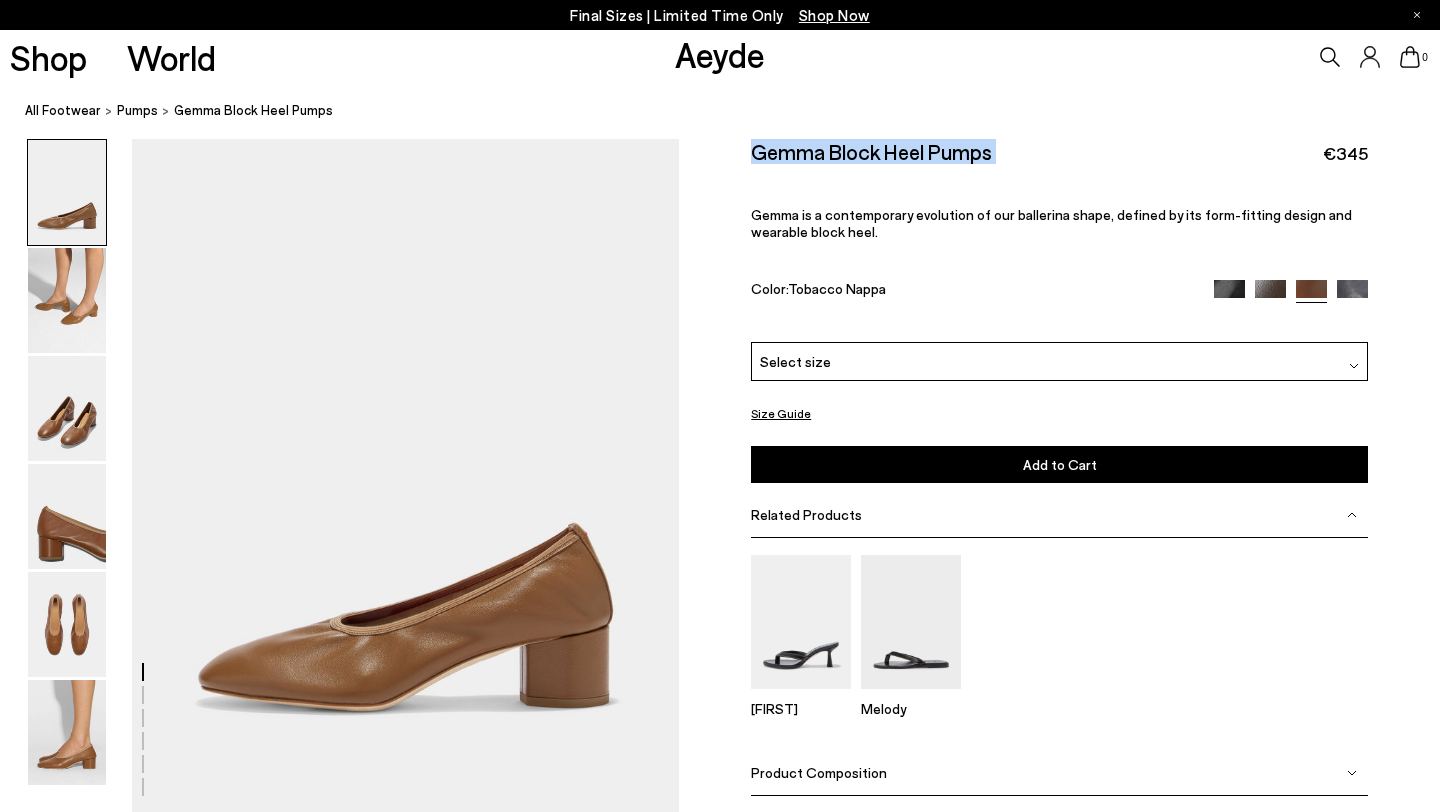 click on "Gemma Block Heel Pumps" at bounding box center [871, 151] 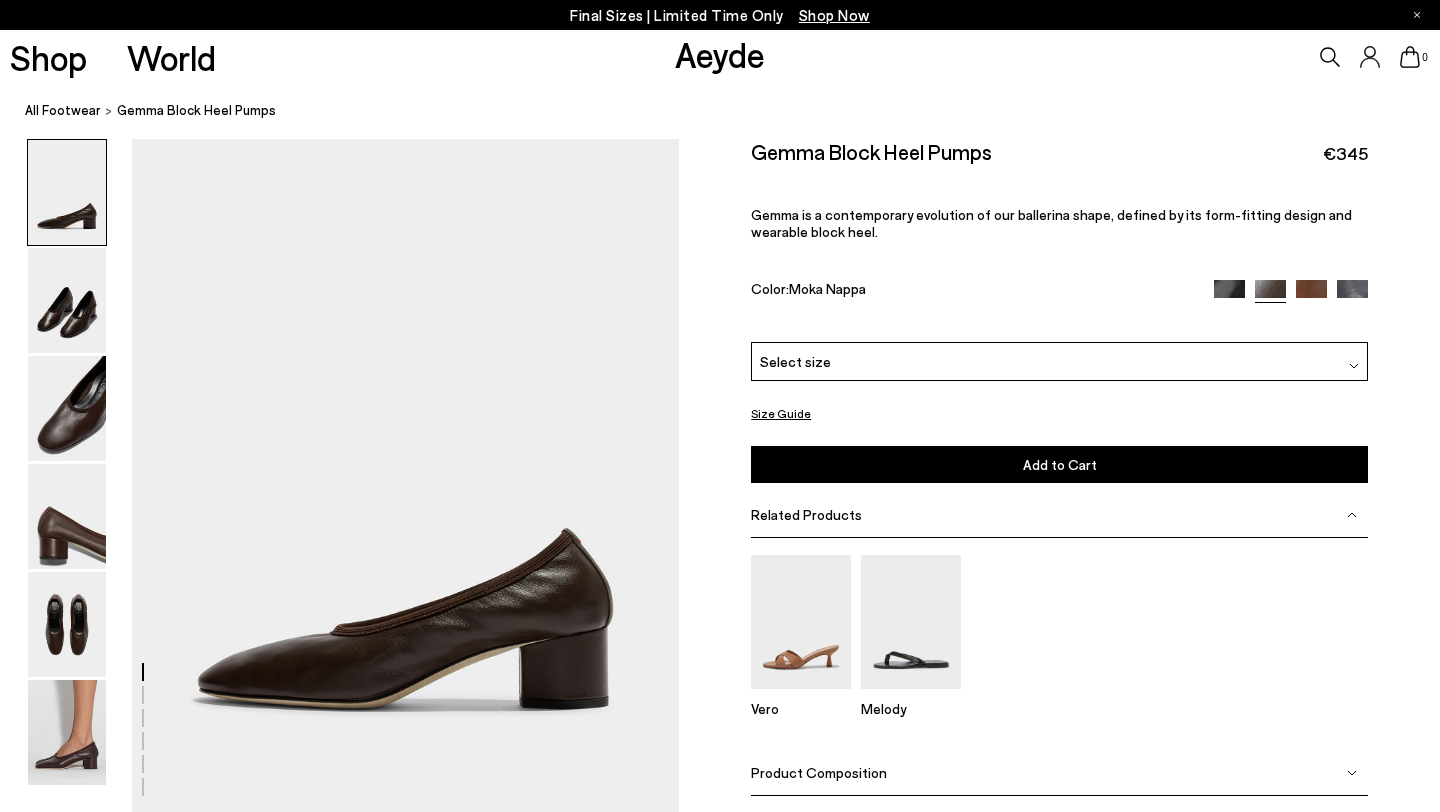 scroll, scrollTop: 0, scrollLeft: 0, axis: both 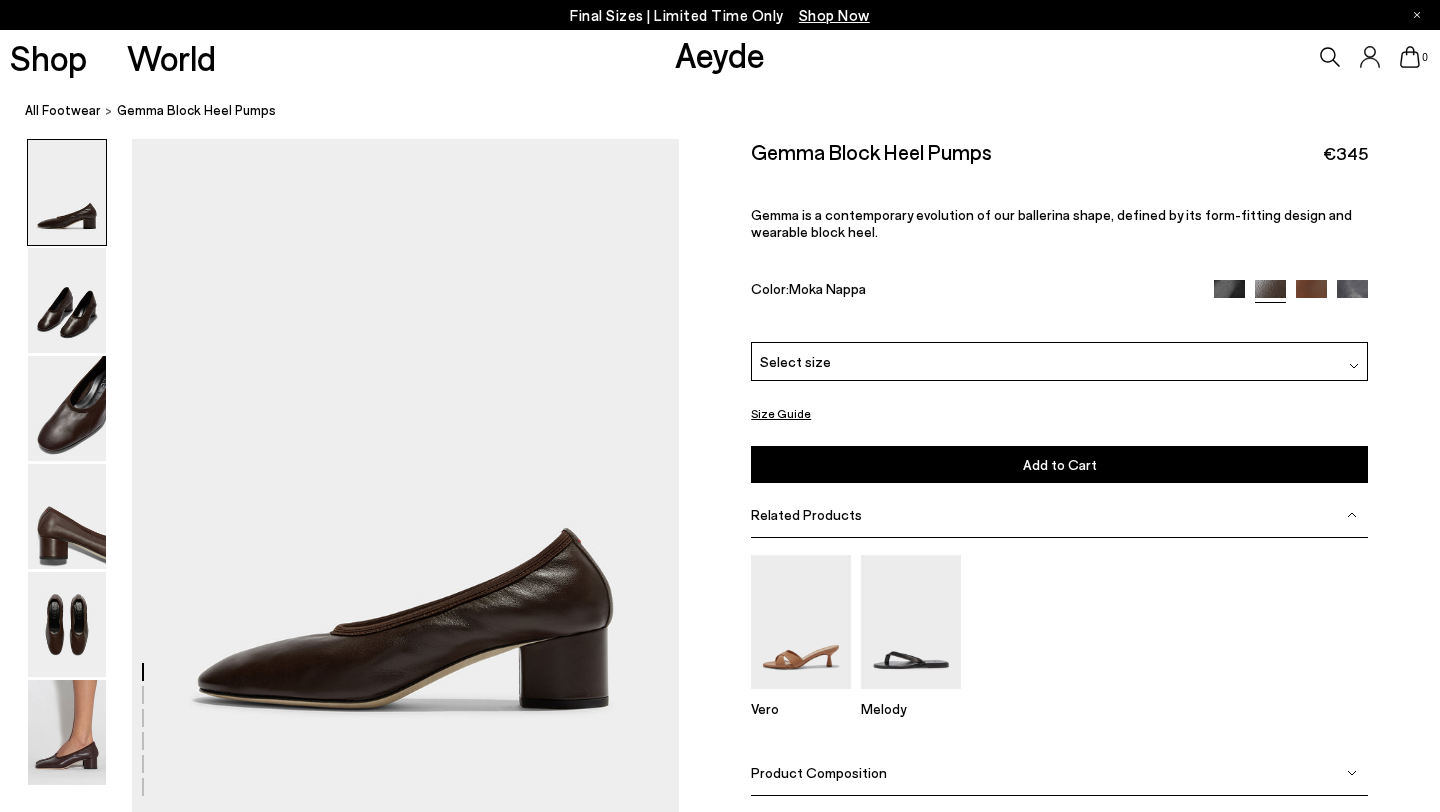 click on "All Footwear
Gemma Block Heel Pumps" at bounding box center (732, 111) 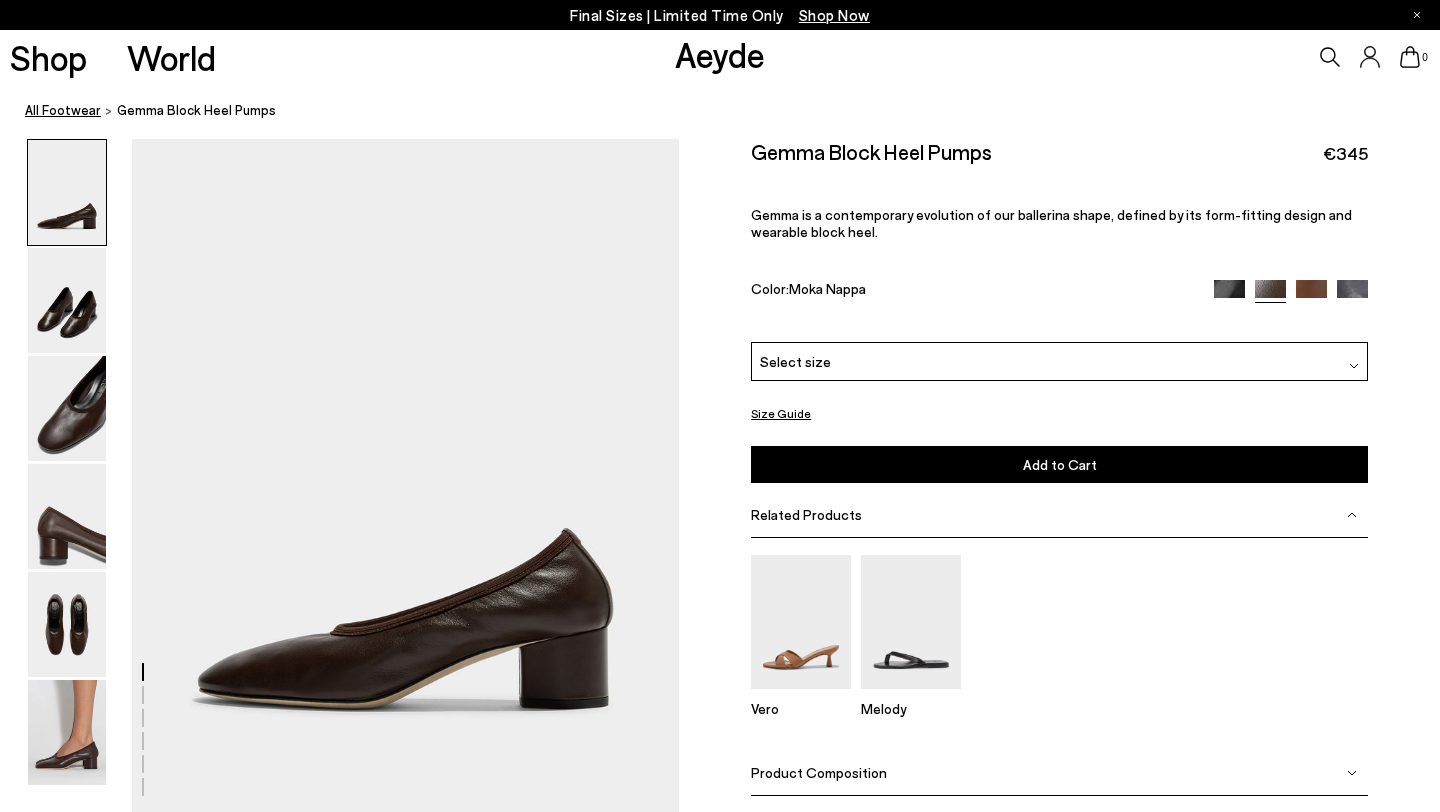 click on "All Footwear" at bounding box center [63, 110] 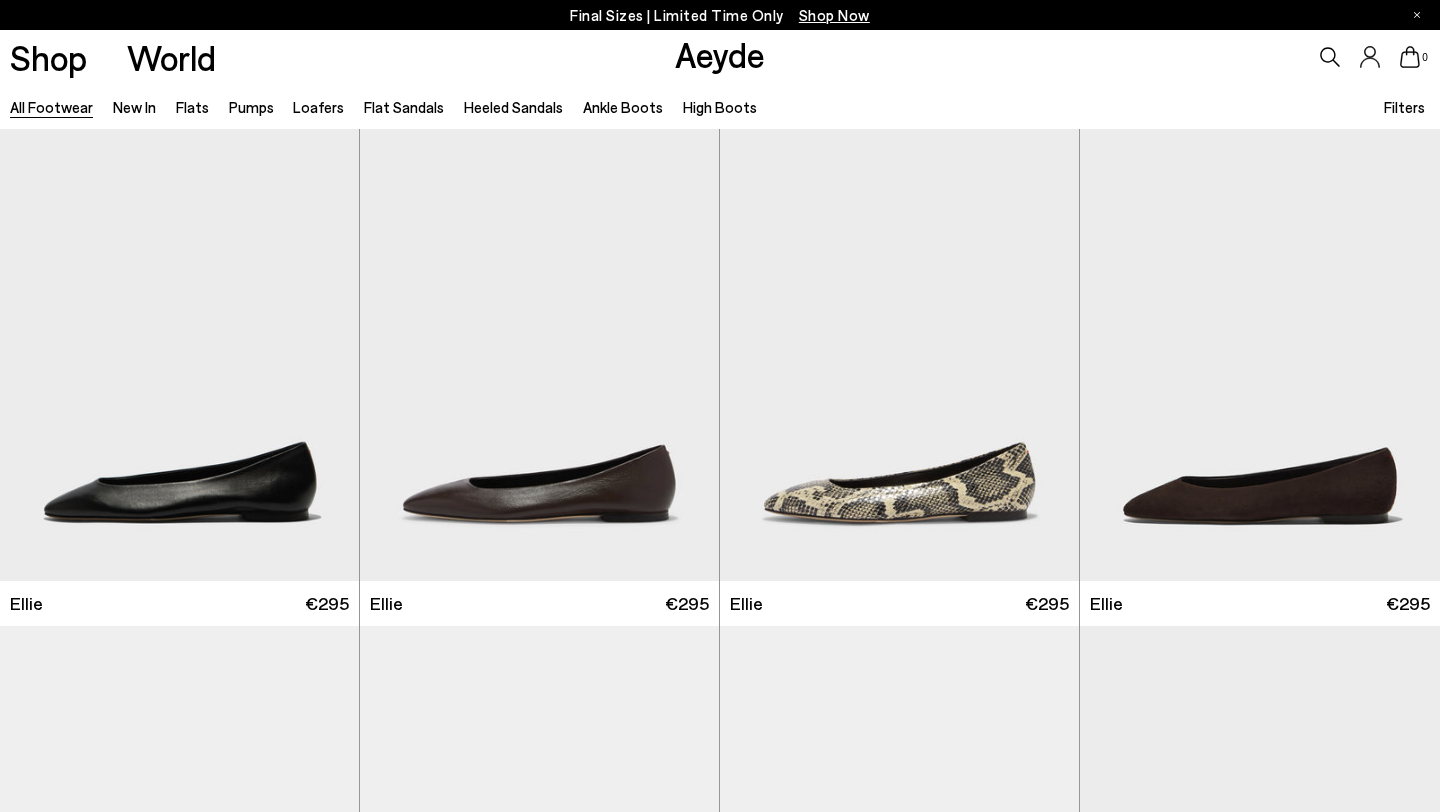 scroll, scrollTop: 0, scrollLeft: 0, axis: both 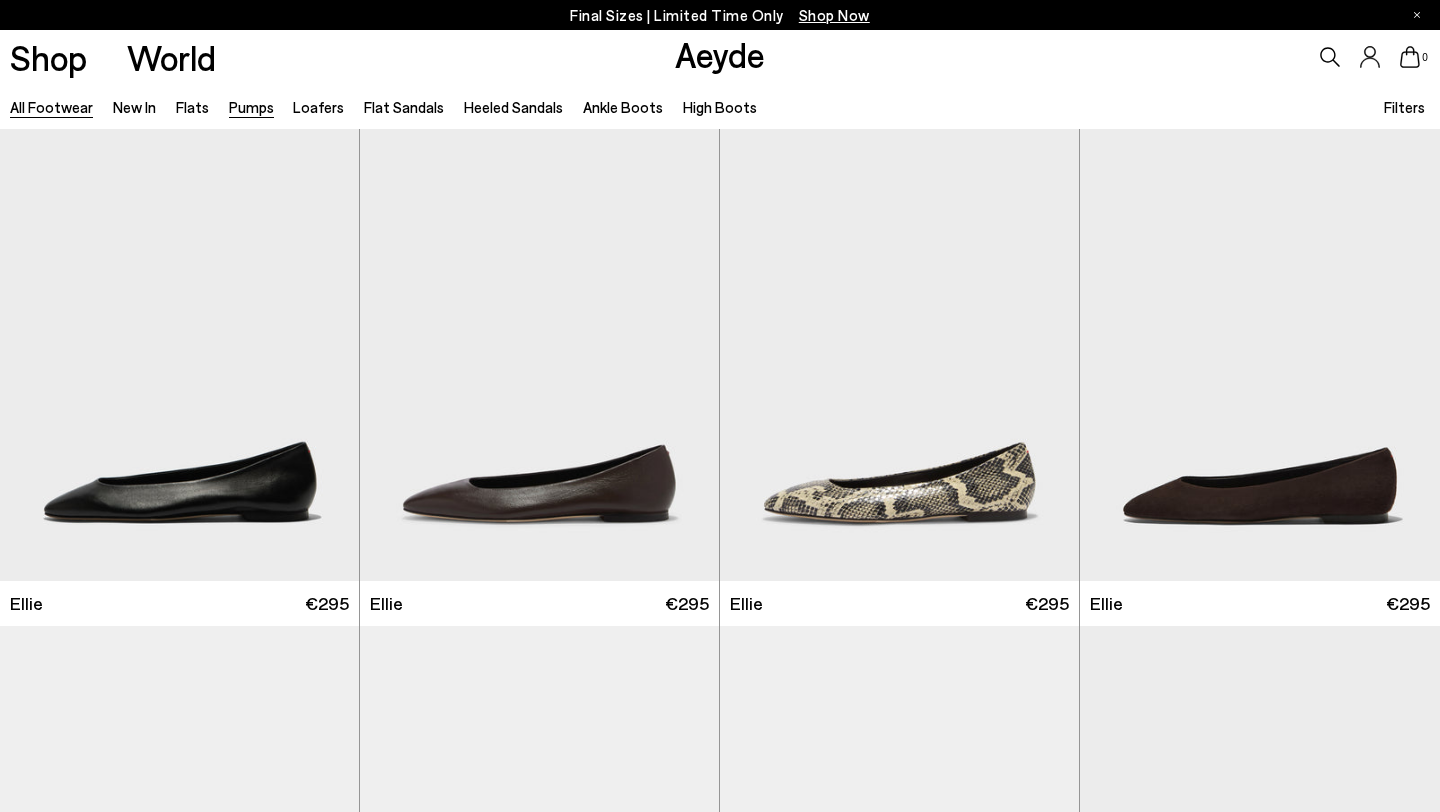 click on "Pumps" at bounding box center [251, 107] 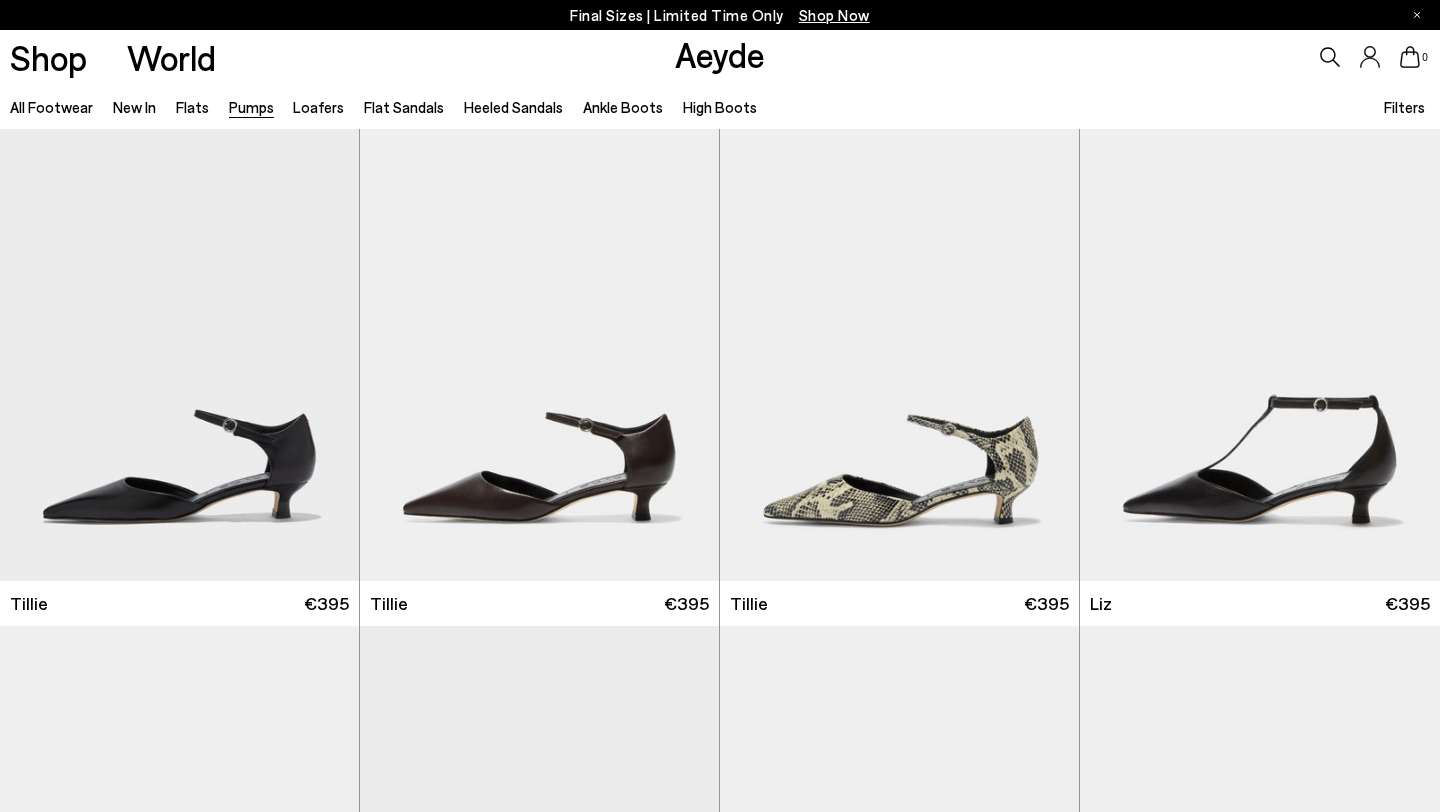 scroll, scrollTop: 0, scrollLeft: 0, axis: both 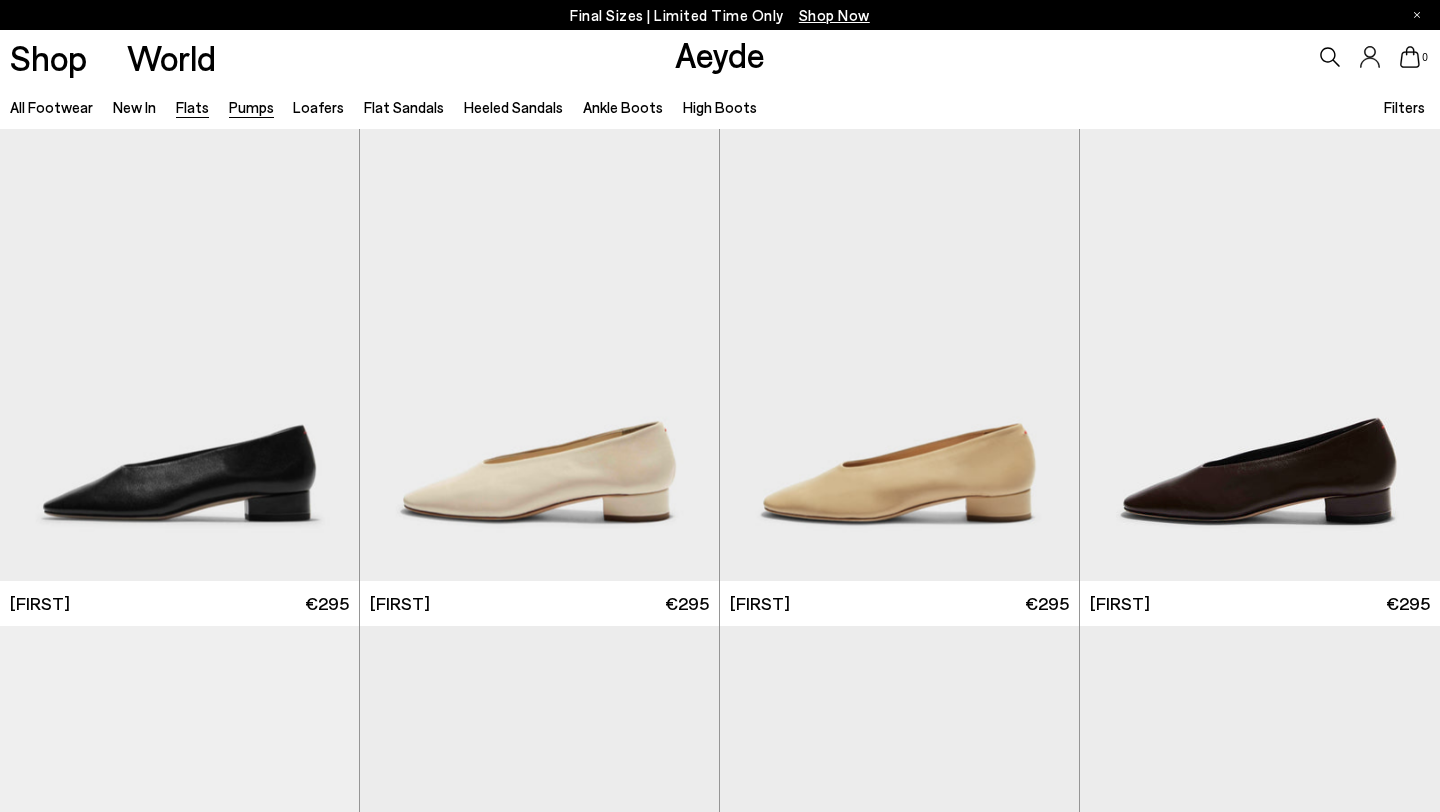 click on "Pumps" at bounding box center [251, 107] 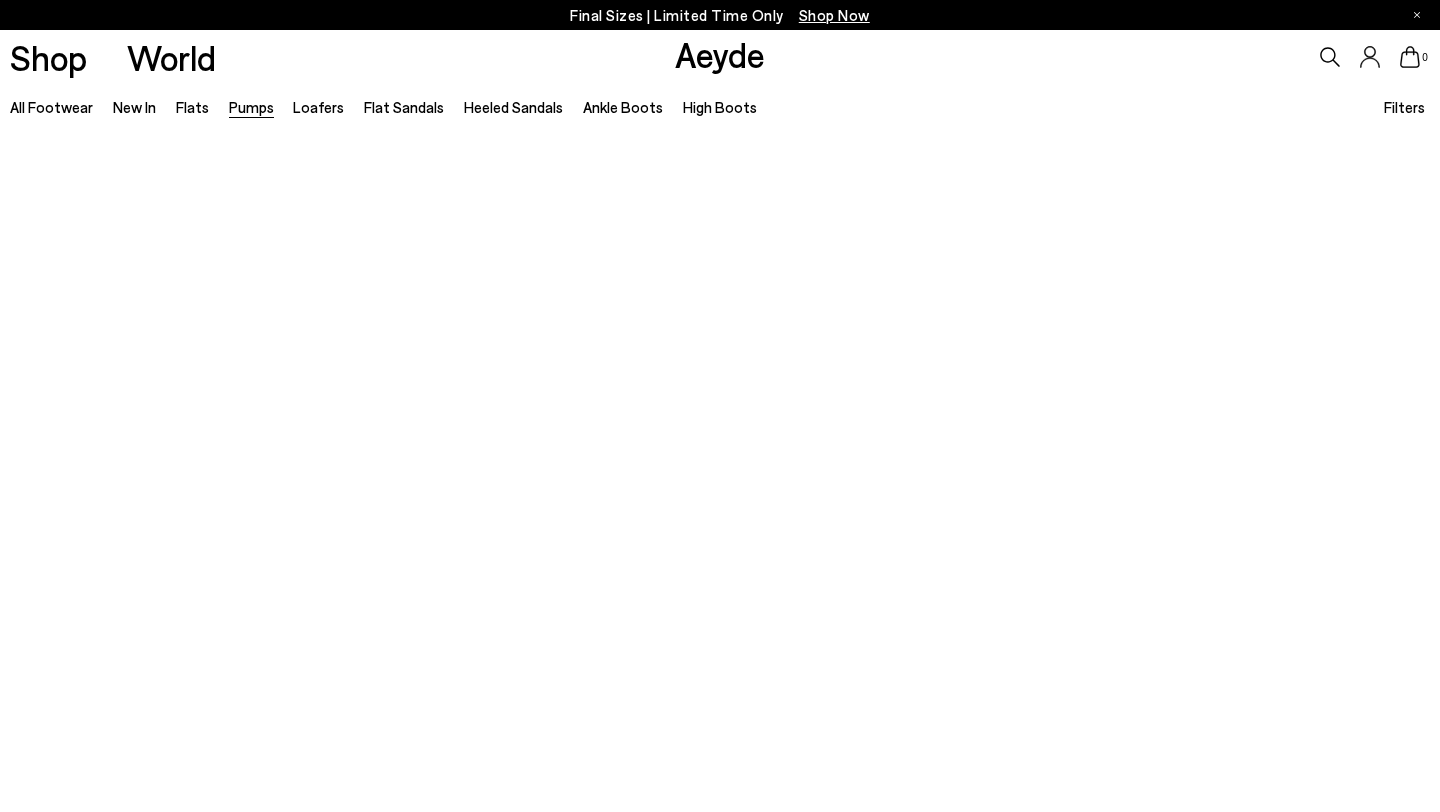 scroll, scrollTop: 0, scrollLeft: 0, axis: both 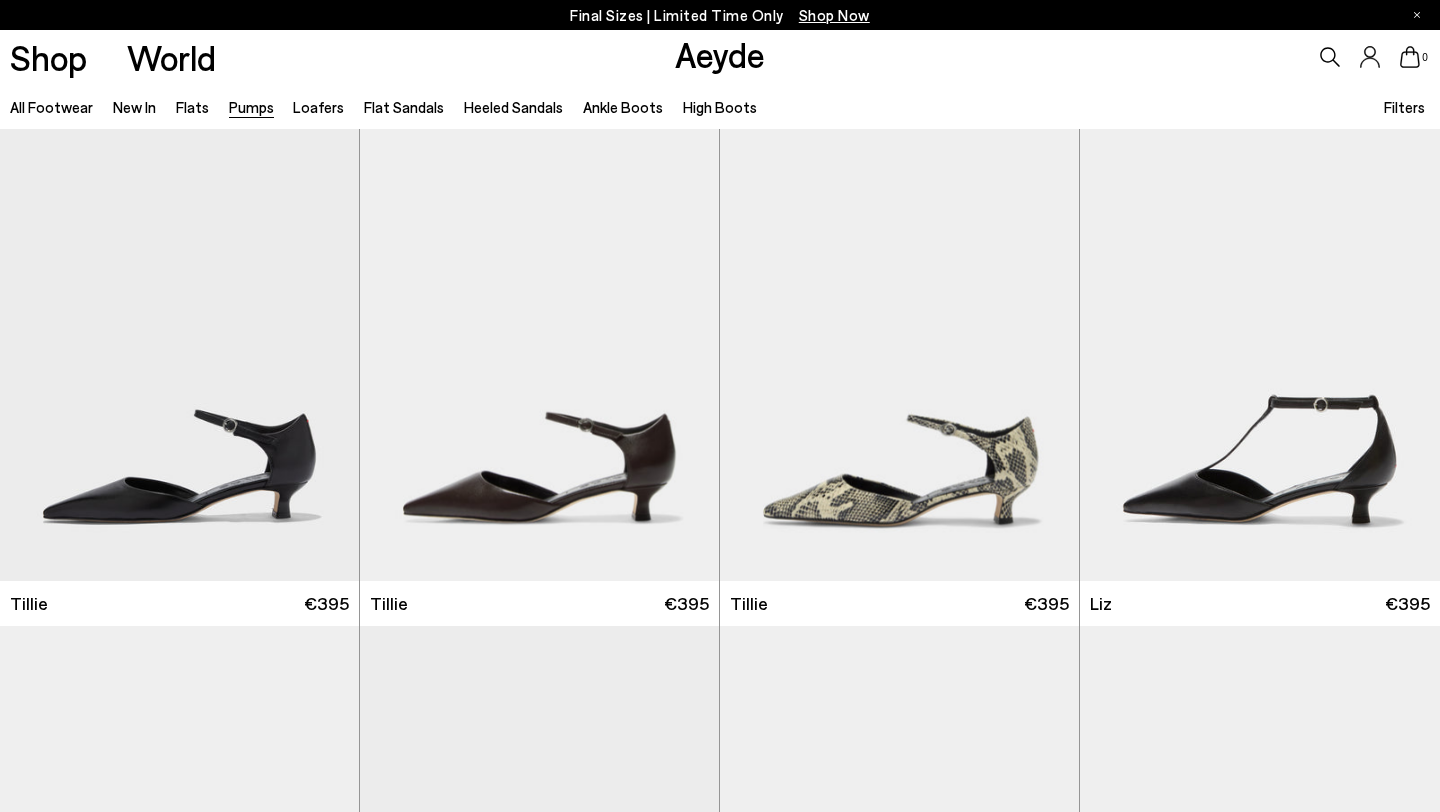 click 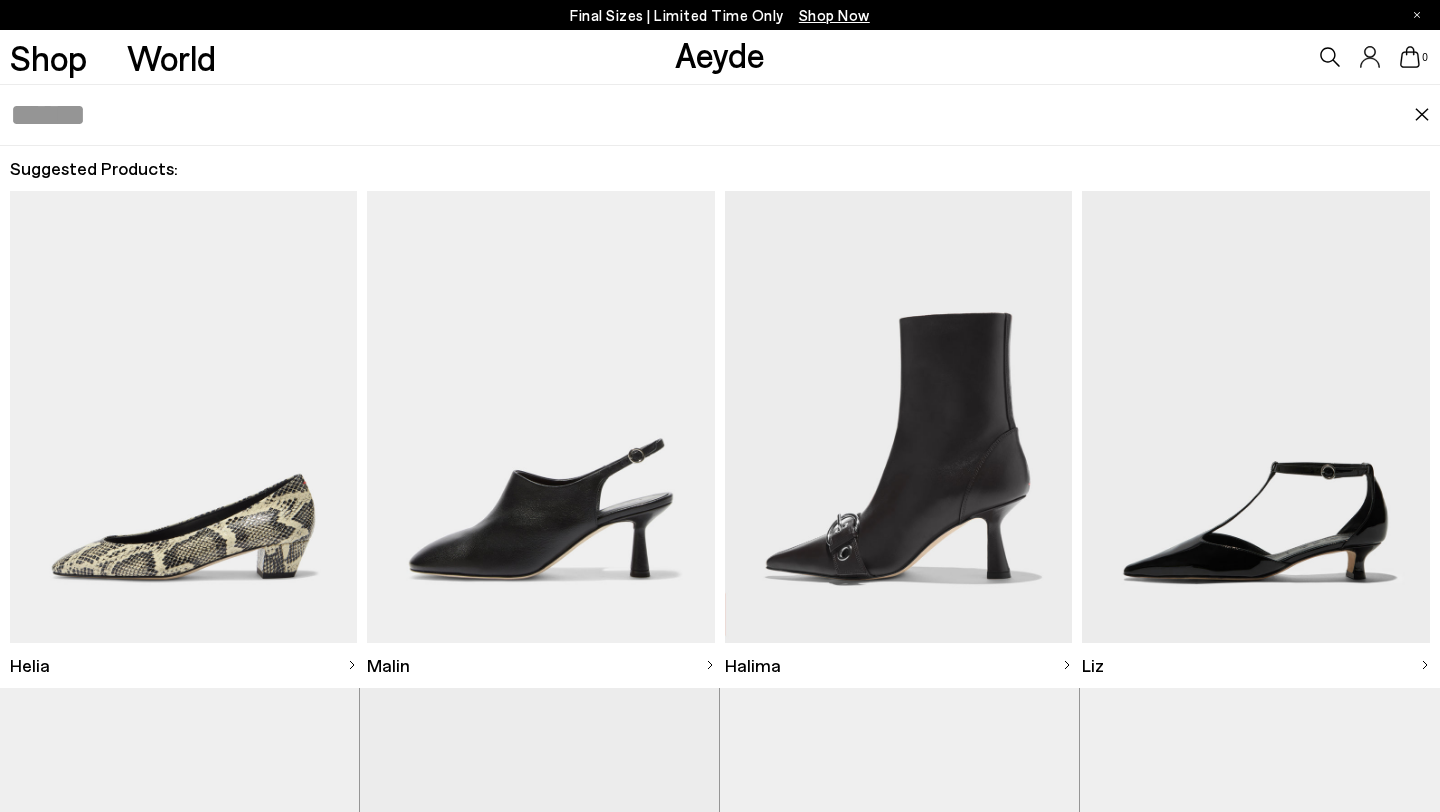 paste on "**********" 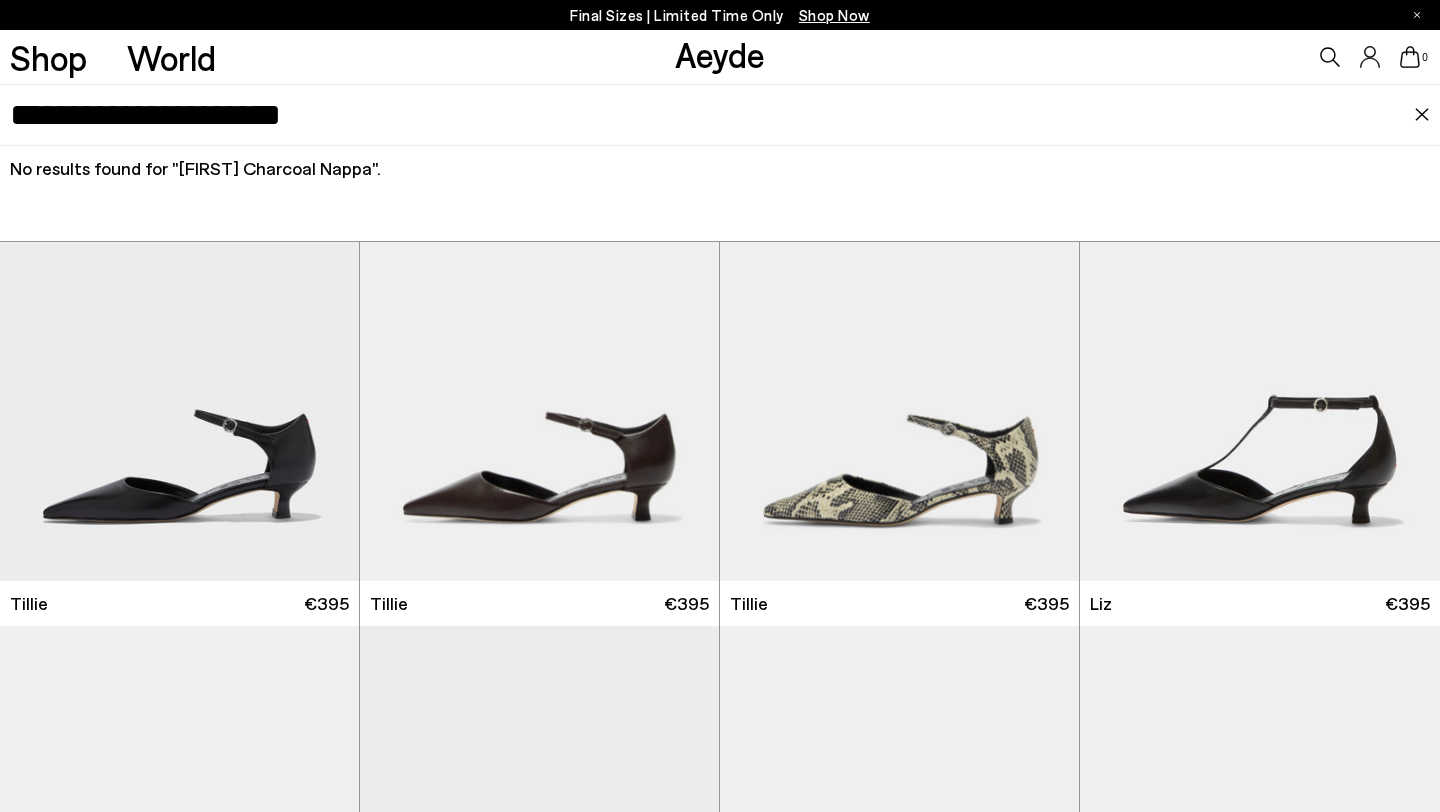 drag, startPoint x: 333, startPoint y: 128, endPoint x: 209, endPoint y: 129, distance: 124.004036 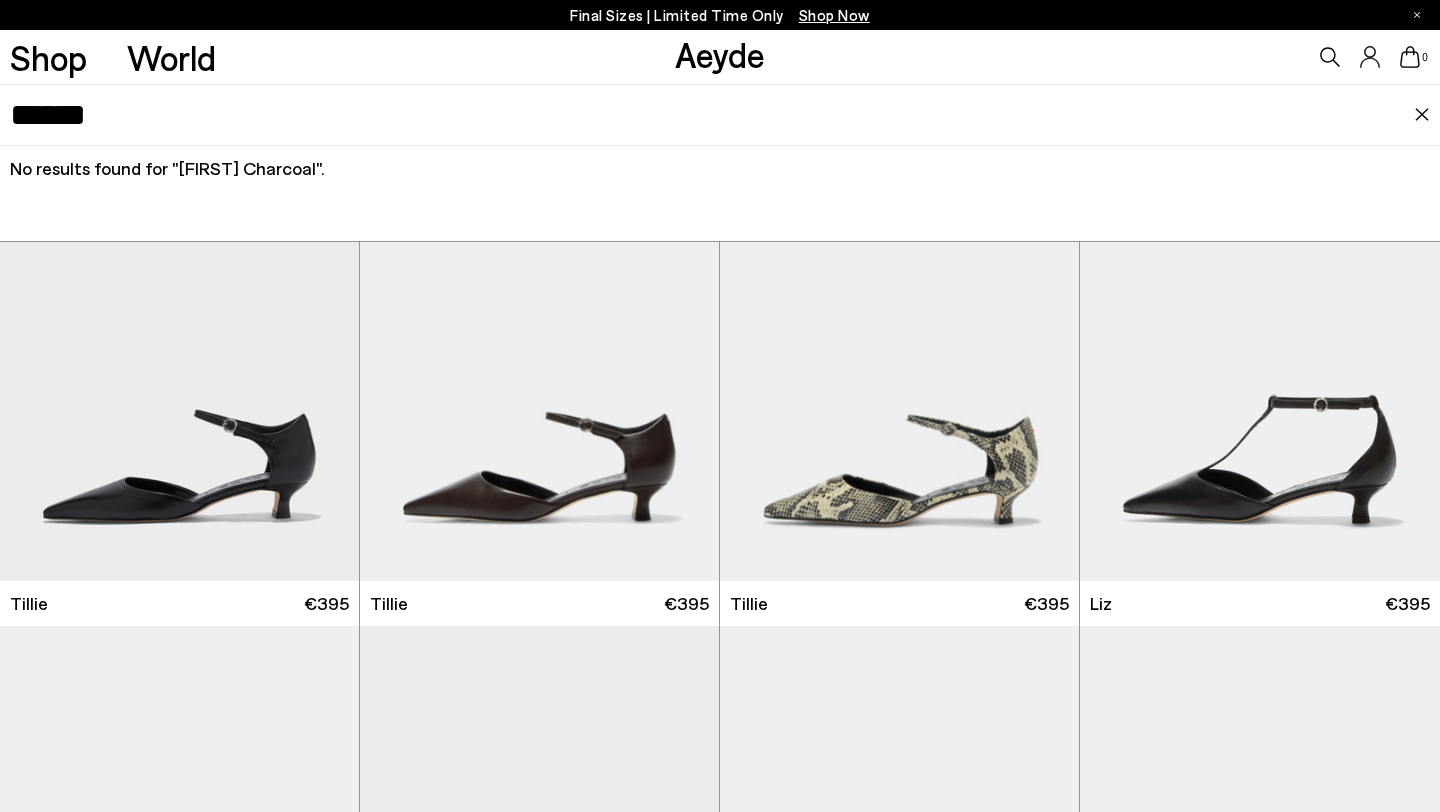 type on "*****" 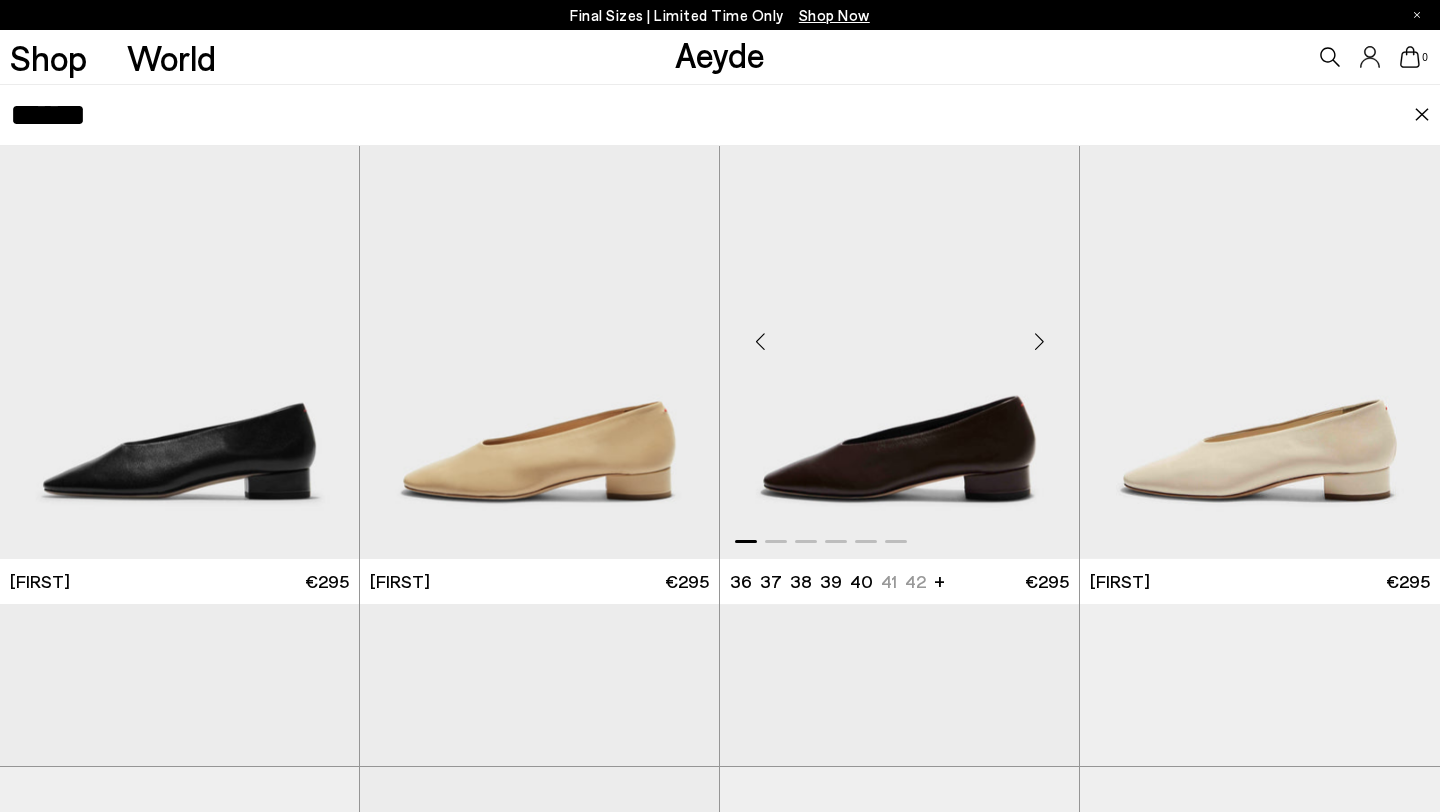 scroll, scrollTop: 496, scrollLeft: 0, axis: vertical 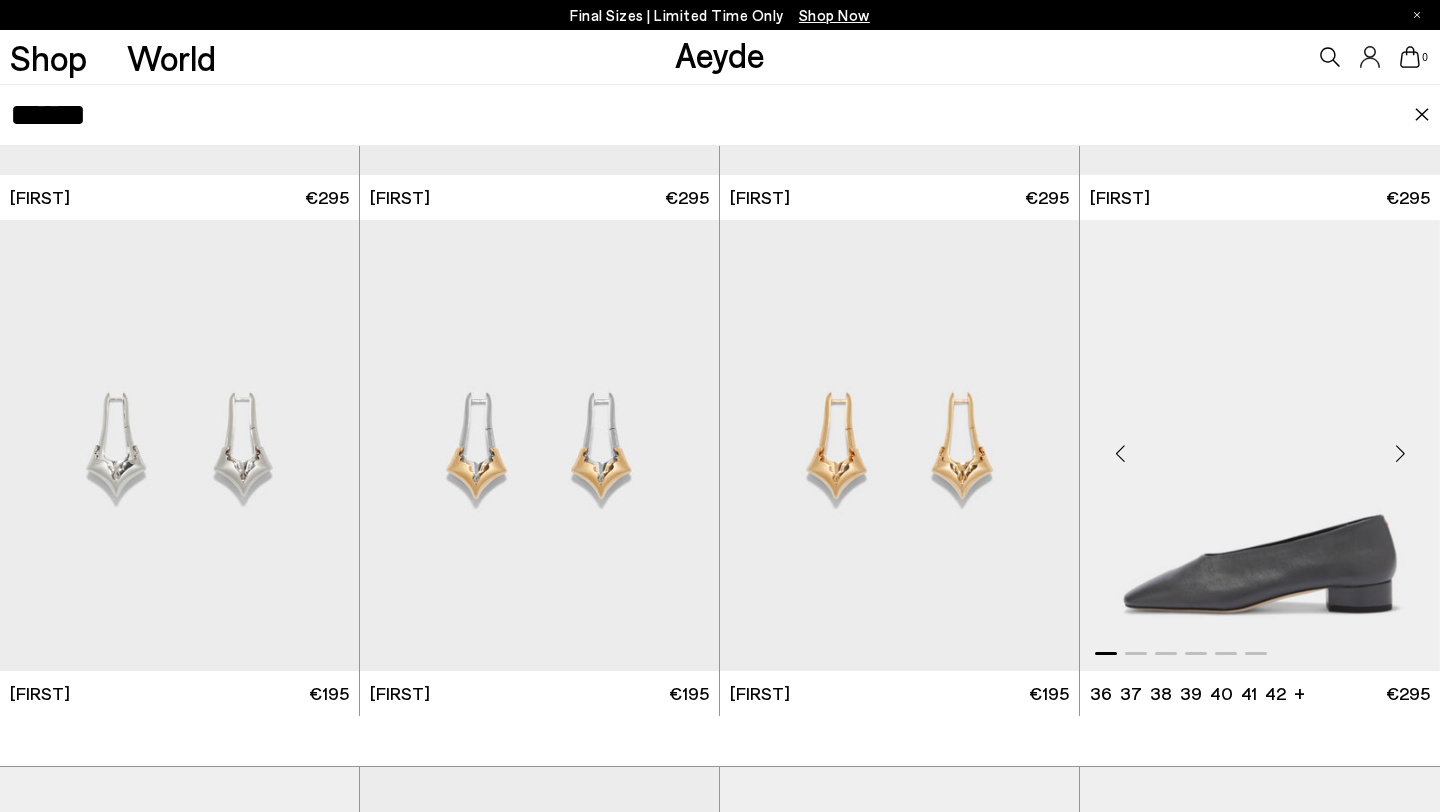 click at bounding box center (1260, 445) 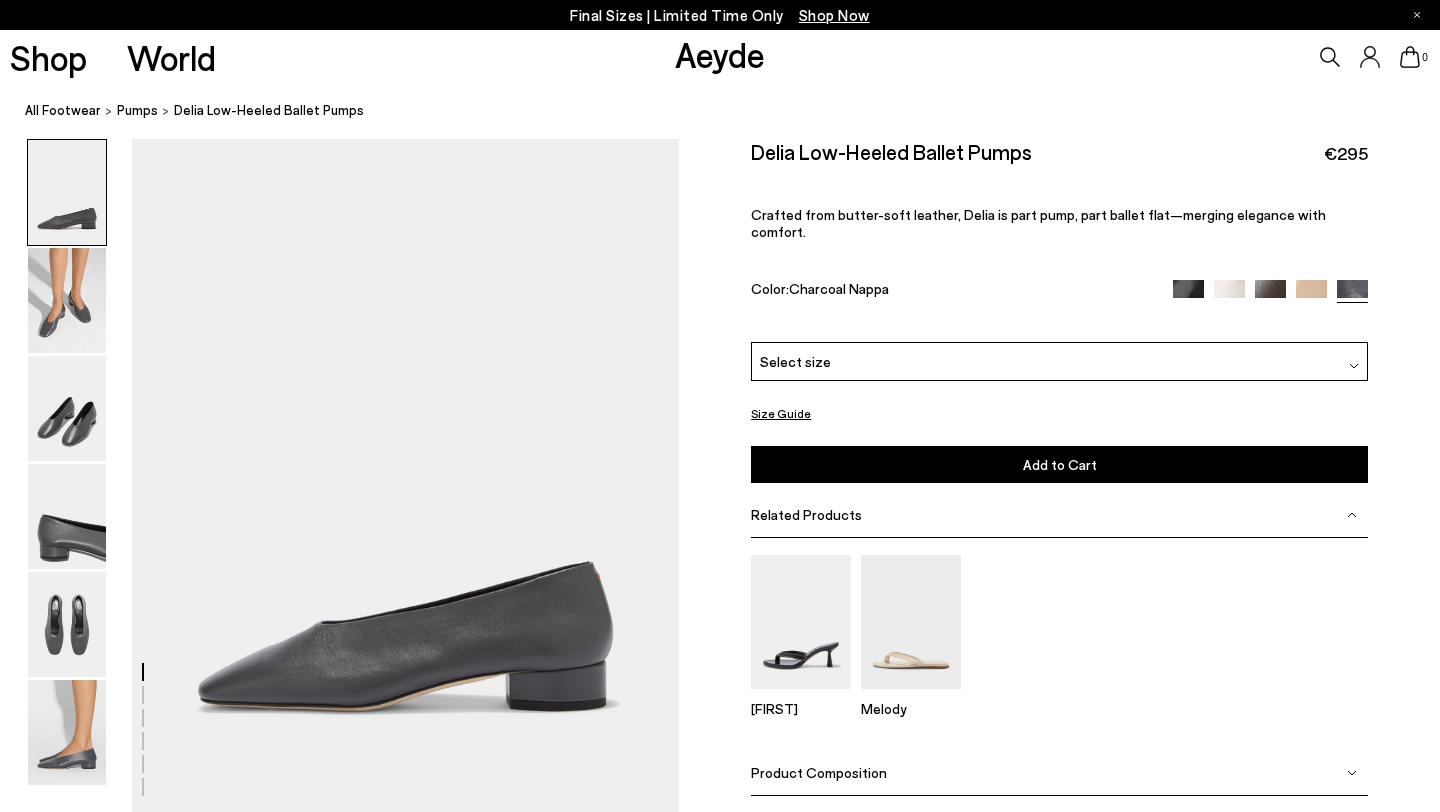 scroll, scrollTop: 0, scrollLeft: 0, axis: both 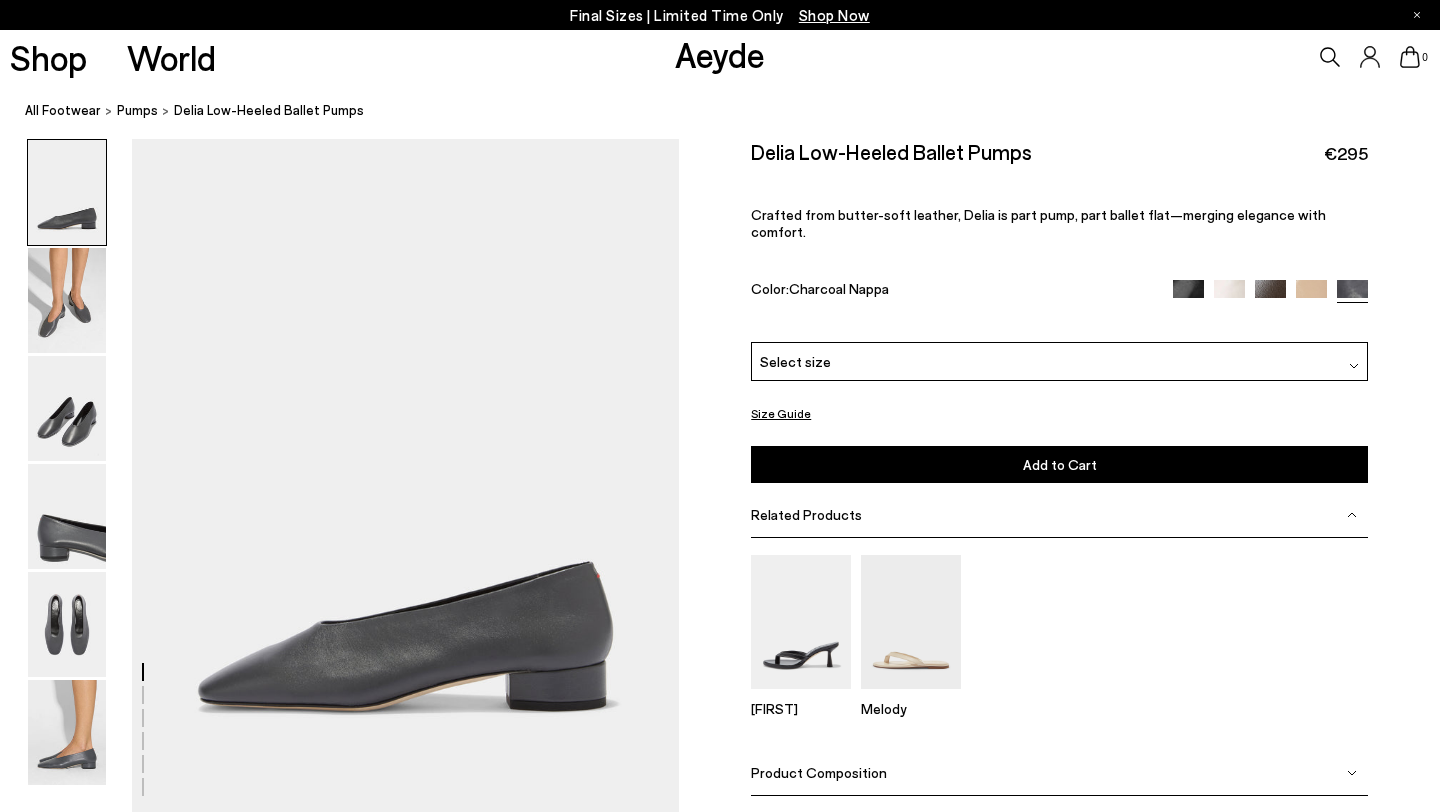 click at bounding box center [1270, 295] 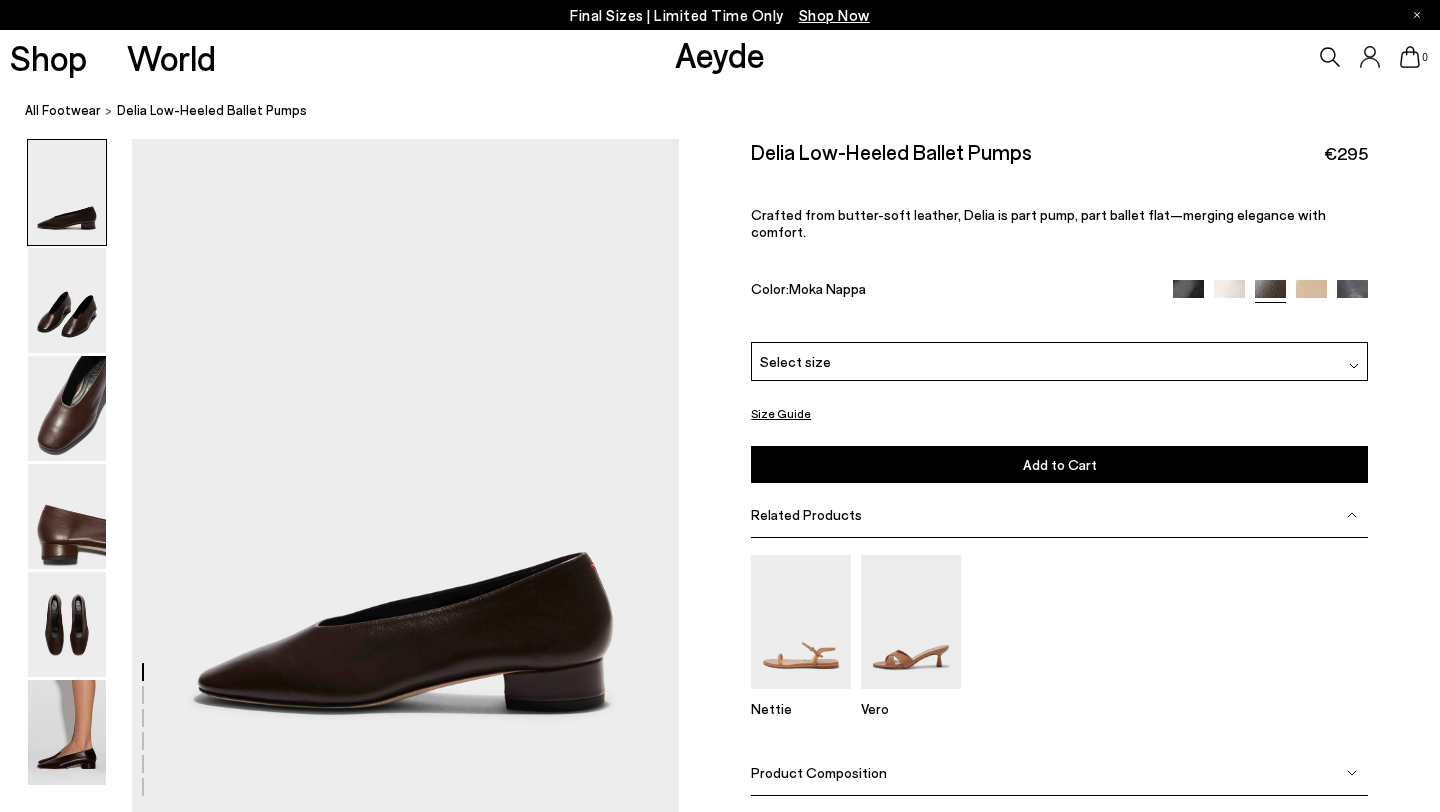 scroll, scrollTop: 0, scrollLeft: 0, axis: both 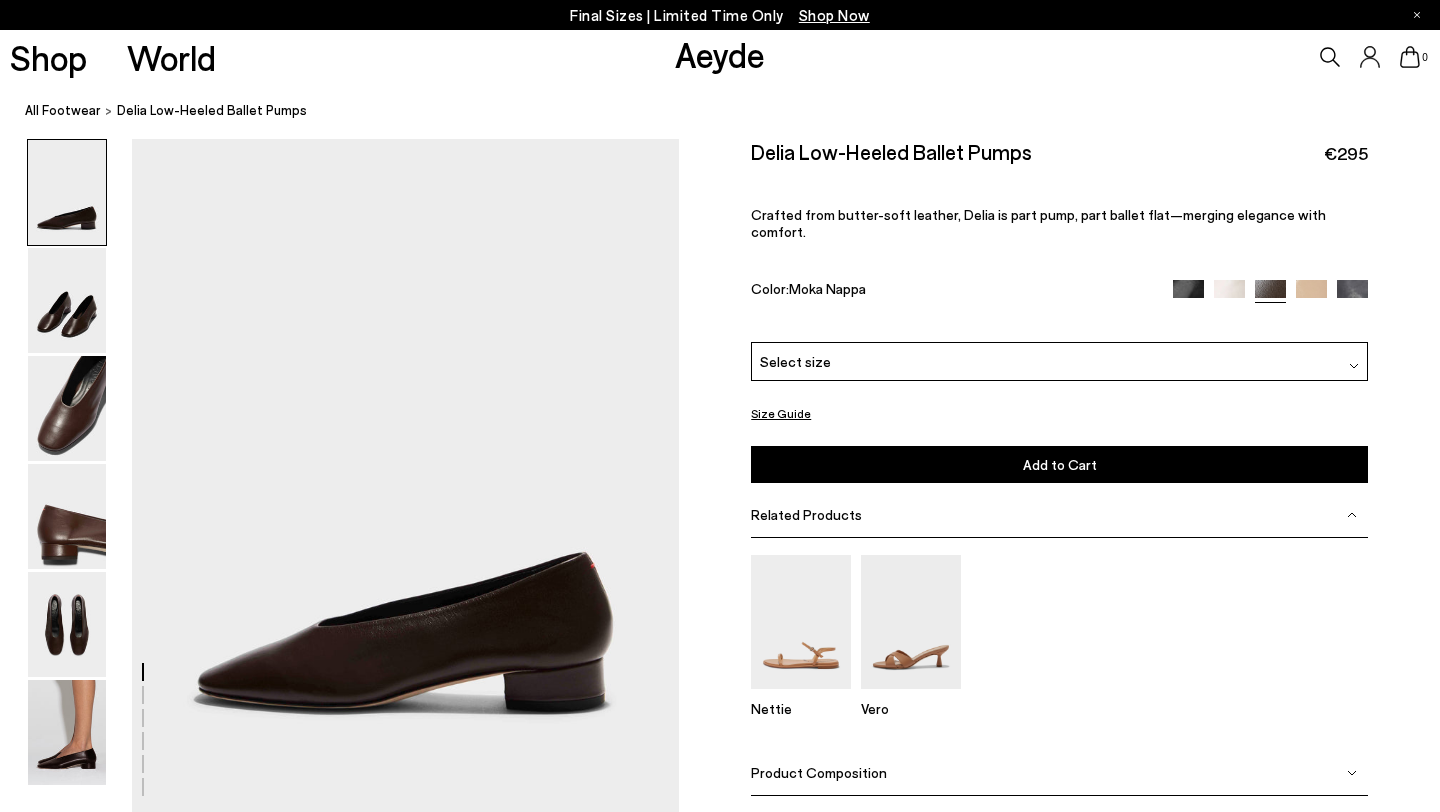 click at bounding box center [1352, 295] 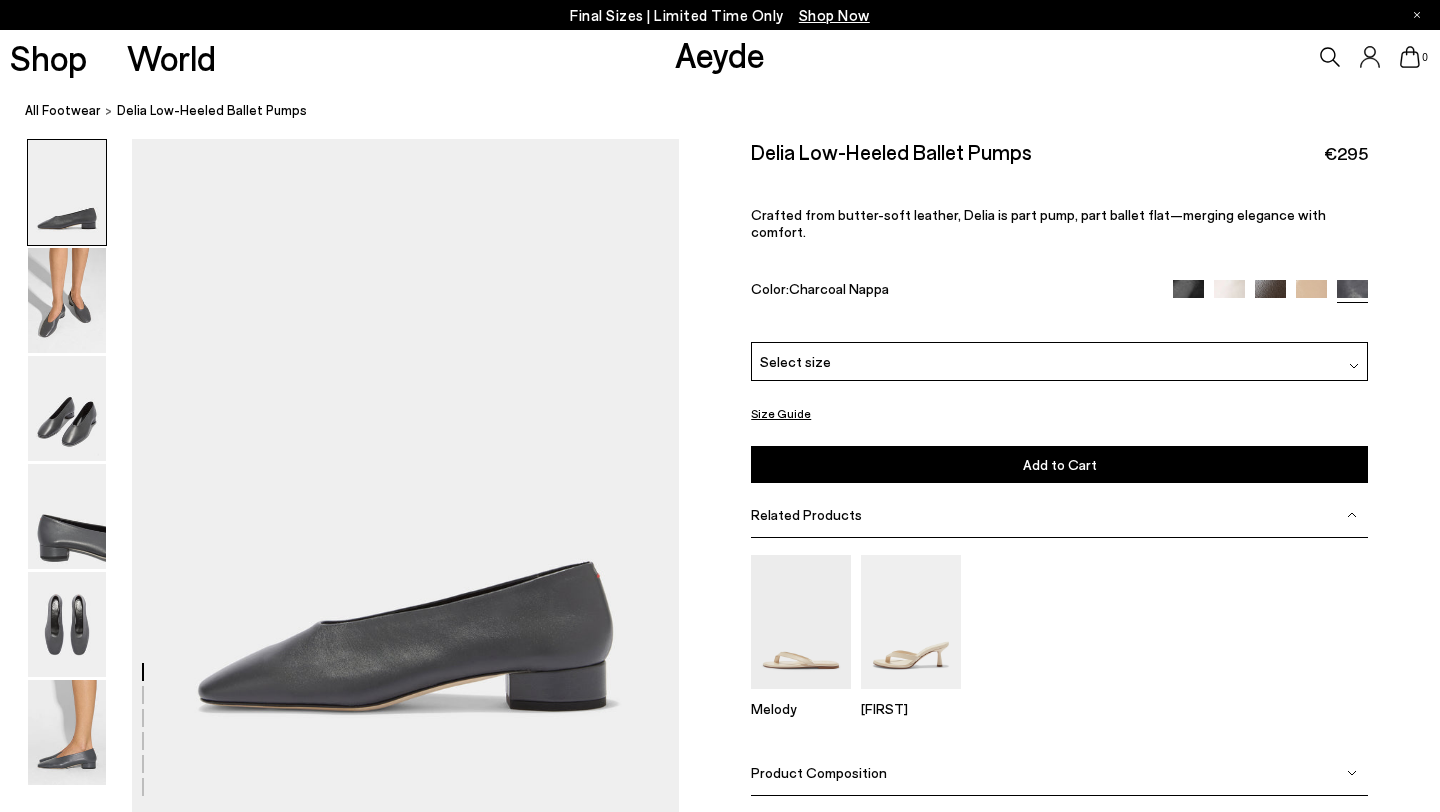 scroll, scrollTop: 0, scrollLeft: 0, axis: both 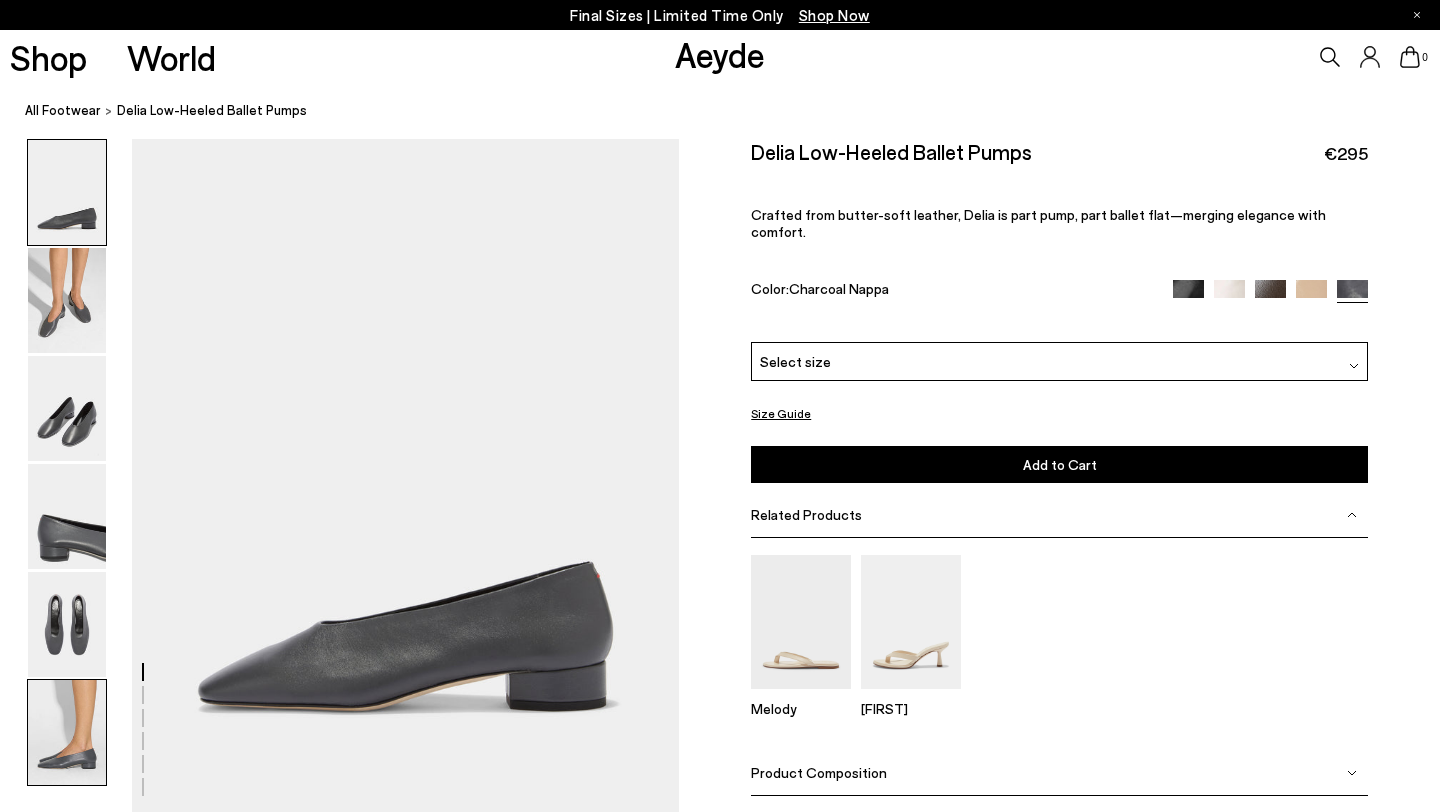 click at bounding box center [67, 732] 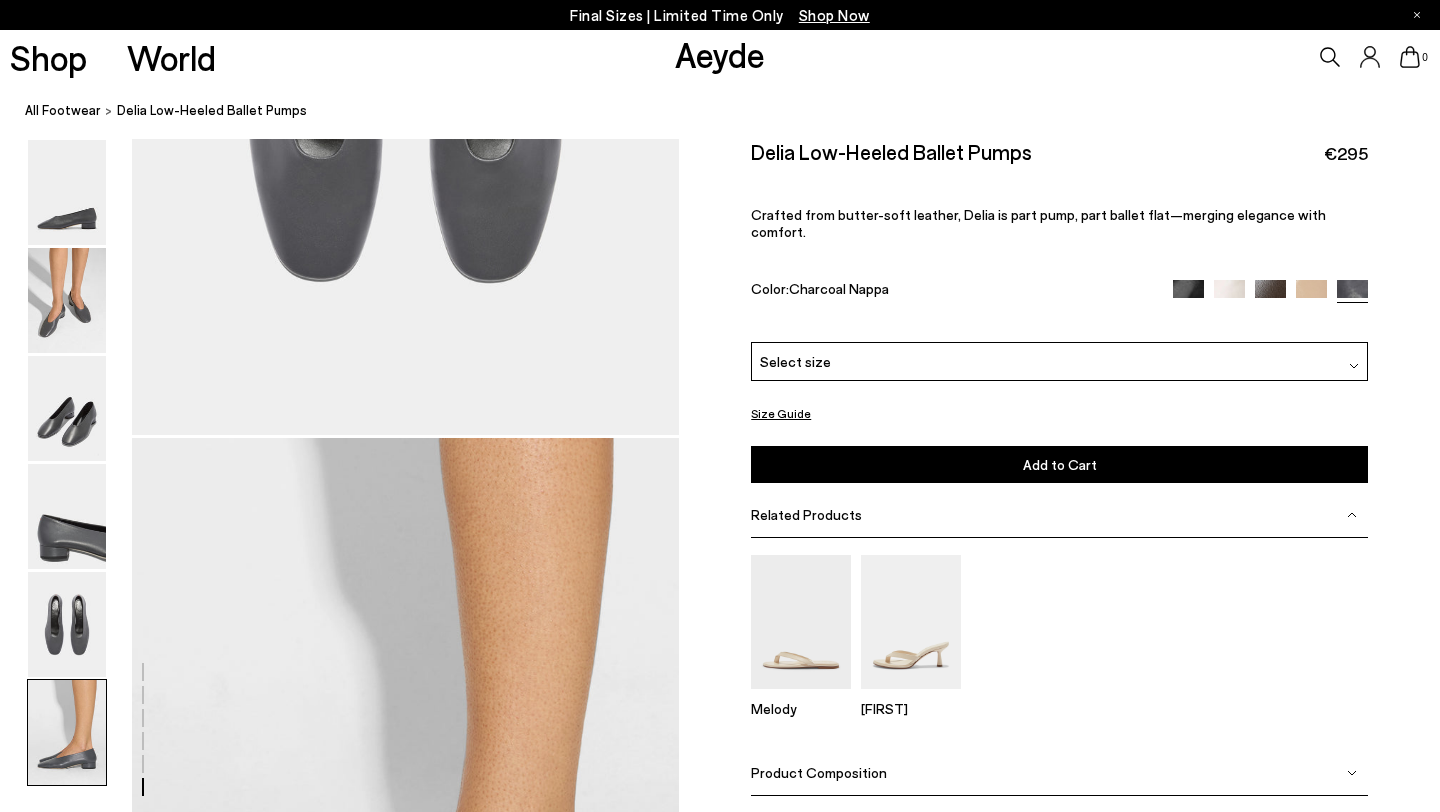 scroll, scrollTop: 3745, scrollLeft: 0, axis: vertical 